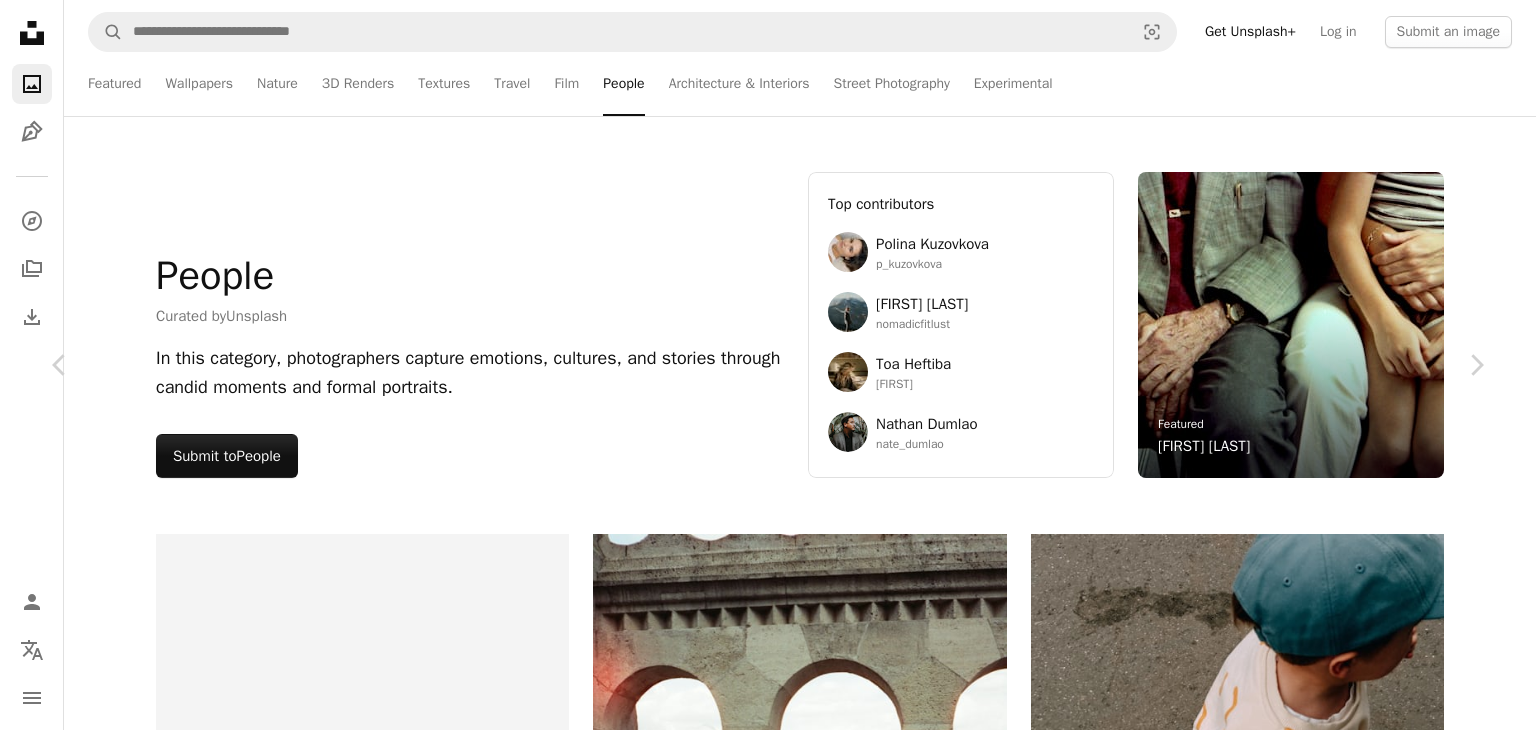 scroll, scrollTop: 53500, scrollLeft: 0, axis: vertical 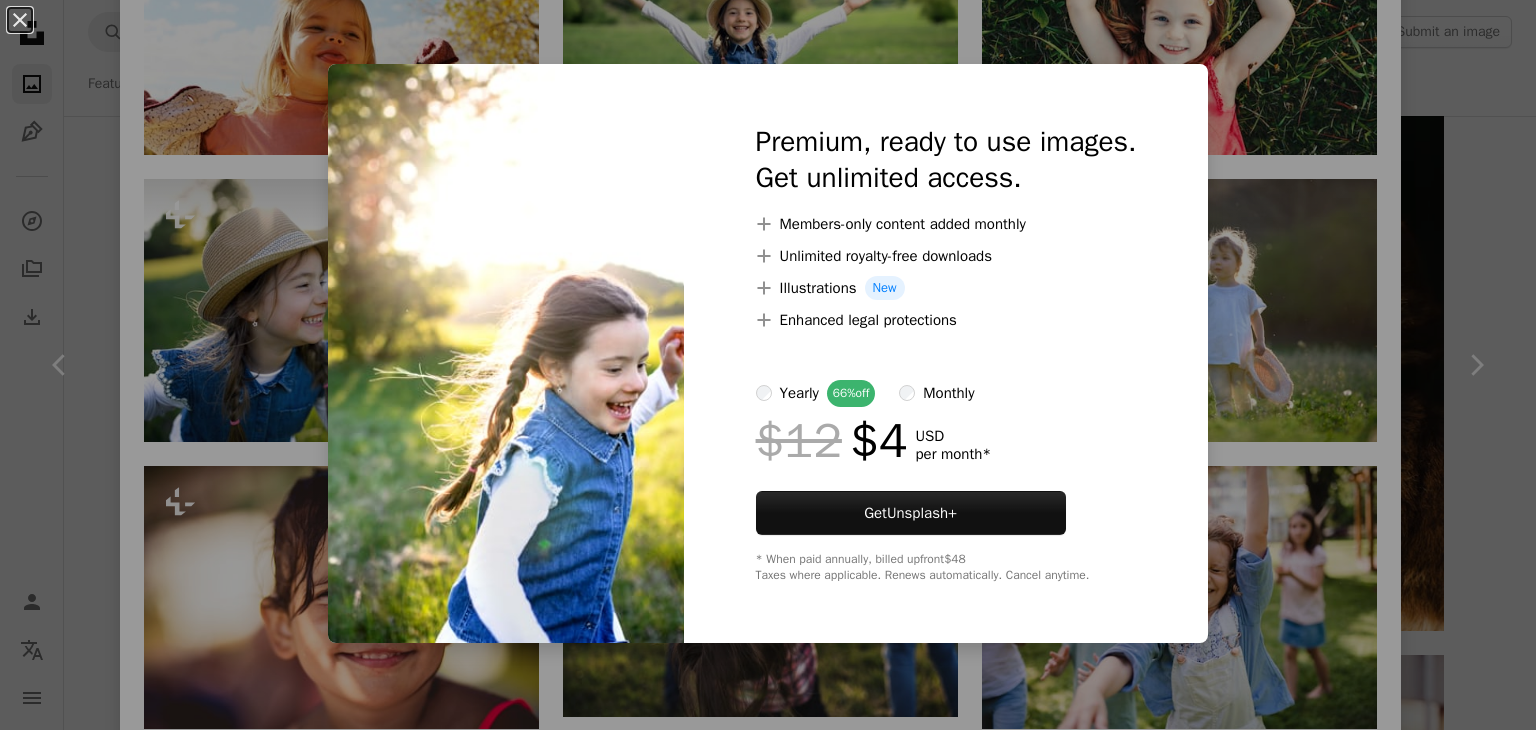 click on "An X shape Premium, ready to use images. Get unlimited access. A plus sign Members-only content added monthly A plus sign Unlimited royalty-free downloads A plus sign Illustrations  New A plus sign Enhanced legal protections yearly 66%  off monthly $12   $4 USD per month * Get  Unsplash+ * When paid annually, billed upfront  $48 Taxes where applicable. Renews automatically. Cancel anytime." at bounding box center (768, 365) 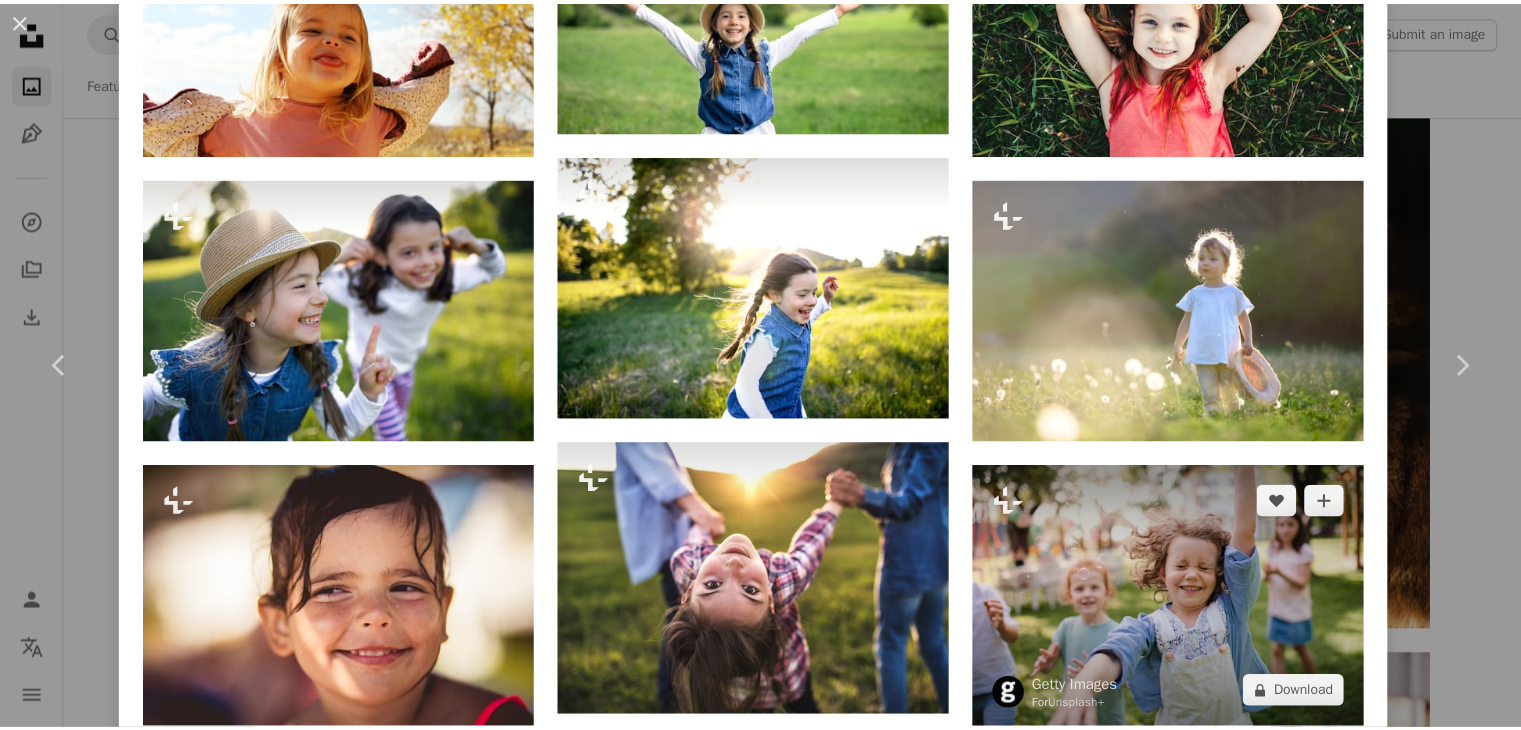 scroll, scrollTop: 2500, scrollLeft: 0, axis: vertical 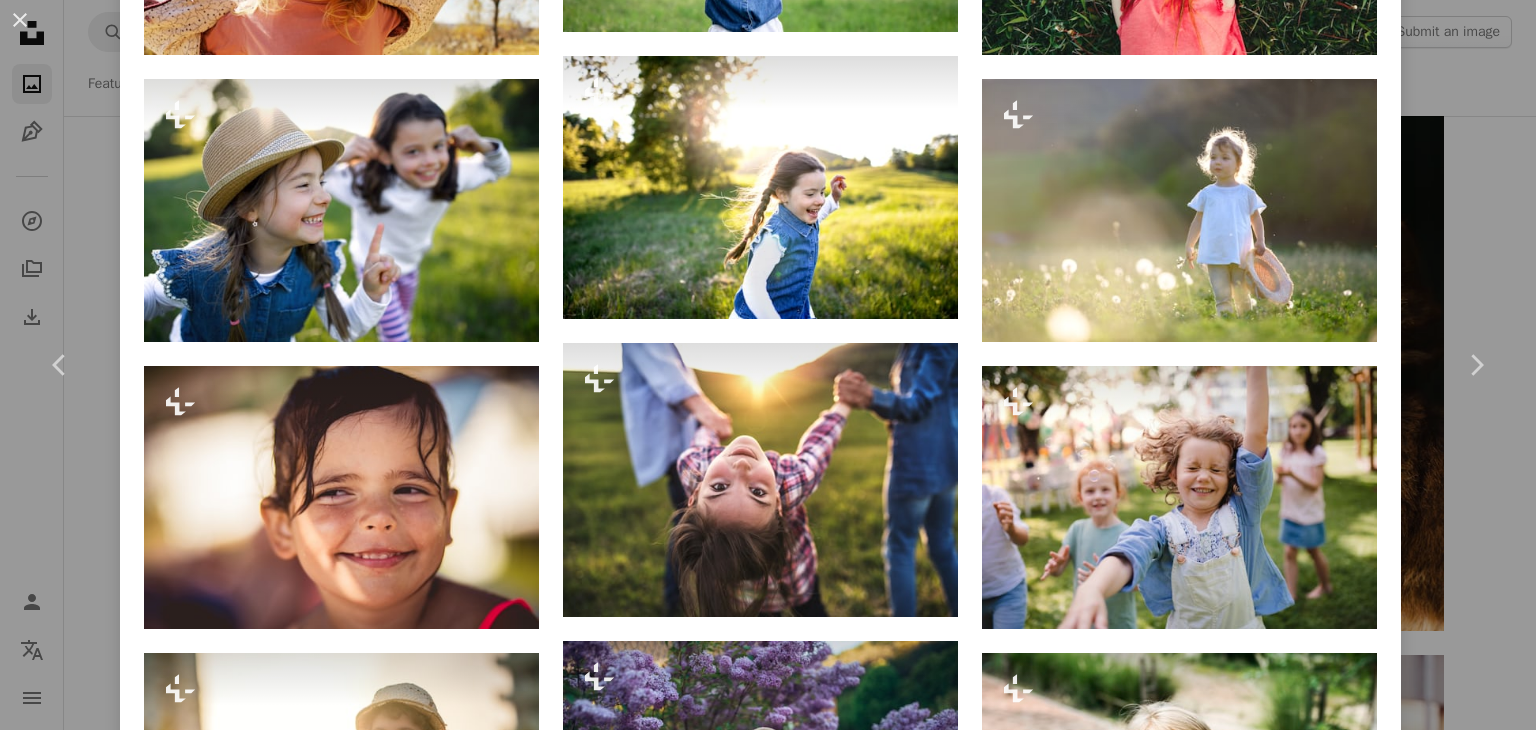 click on "An X shape Chevron left Chevron right Getty Images For Unsplash+ A heart A plus sign Edit image Plus sign for Unsplash+ A lock Download Zoom in A forward-right arrow Share More Actions Calendar outlined Published on September 13, 2022 Safety Licensed under the Unsplash+ License summer sport photography girls walking journey tourism backpack tourist horizontal day standing slovakia leisure activity females resting copy space footpath tickling offspring Free pictures From this series Chevron right Plus sign for Unsplash+ Plus sign for Unsplash+ Plus sign for Unsplash+ Plus sign for Unsplash+ Related images Plus sign for Unsplash+ A heart A plus sign Getty Images For Unsplash+ A lock Download Plus sign for Unsplash+ A heart A plus sign Getty Images For Unsplash+ A lock Download Plus sign for Unsplash+ A heart A plus sign Getty Images For Unsplash+ A lock Download Plus sign for Unsplash+ A heart A plus sign Getty Images For Unsplash+ A lock Download Plus sign for Unsplash+ A heart A plus sign" at bounding box center [768, 365] 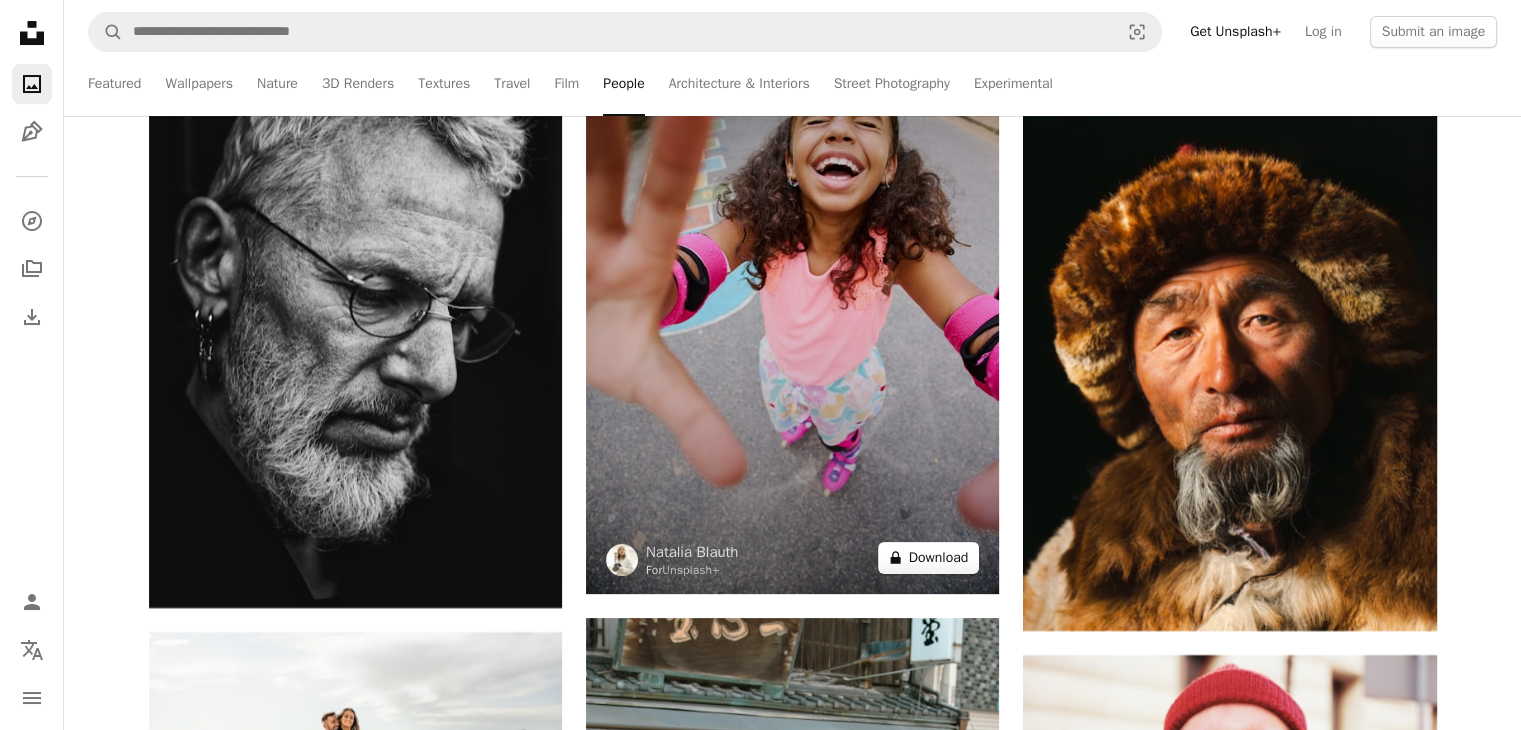 click on "A lock   Download" at bounding box center (929, 558) 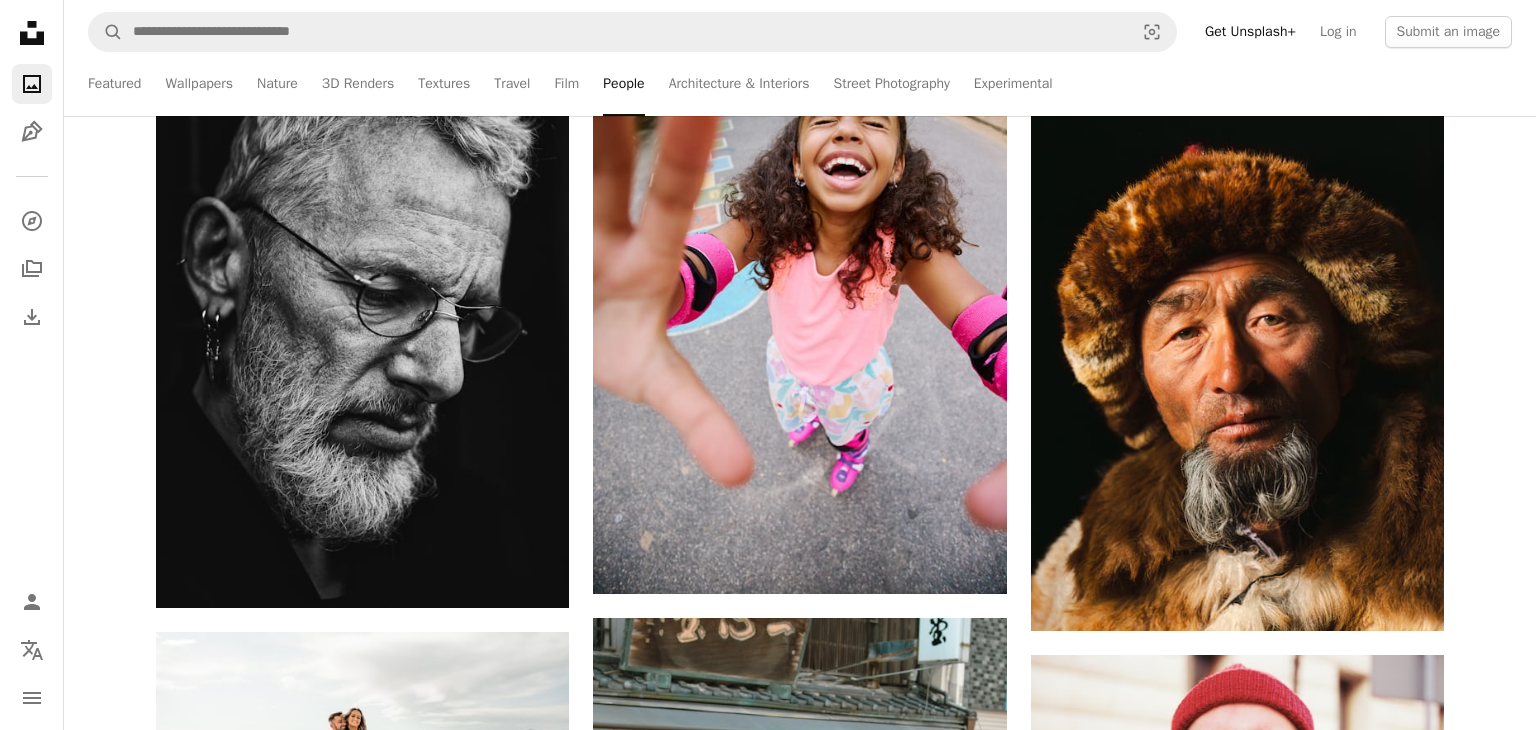 click on "An X shape Premium, ready to use images. Get unlimited access. A plus sign Members-only content added monthly A plus sign Unlimited royalty-free downloads A plus sign Illustrations  New A plus sign Enhanced legal protections yearly 66%  off monthly $12   $4 USD per month * Get  Unsplash+ * When paid annually, billed upfront  $48 Taxes where applicable. Renews automatically. Cancel anytime." at bounding box center (768, 3206) 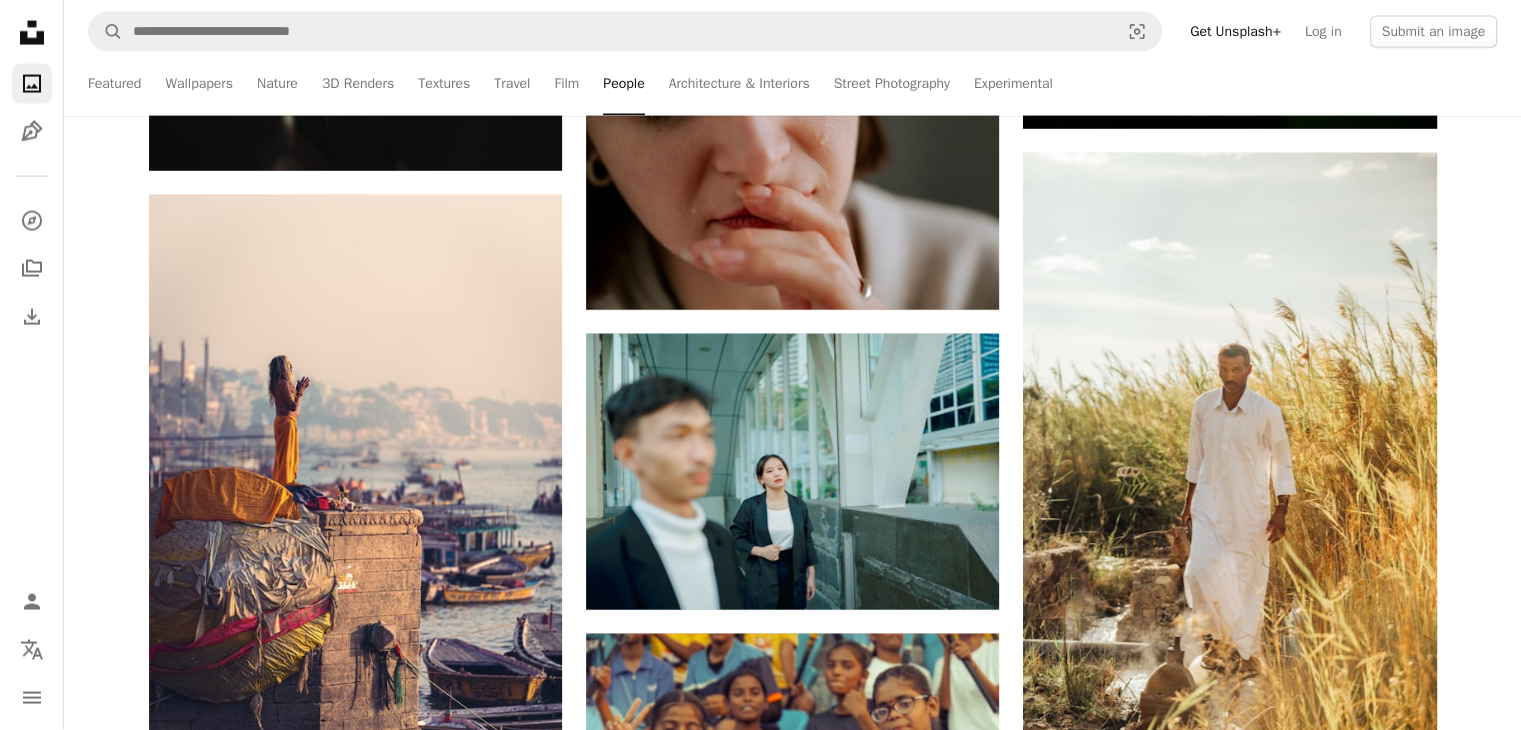 scroll, scrollTop: 65700, scrollLeft: 0, axis: vertical 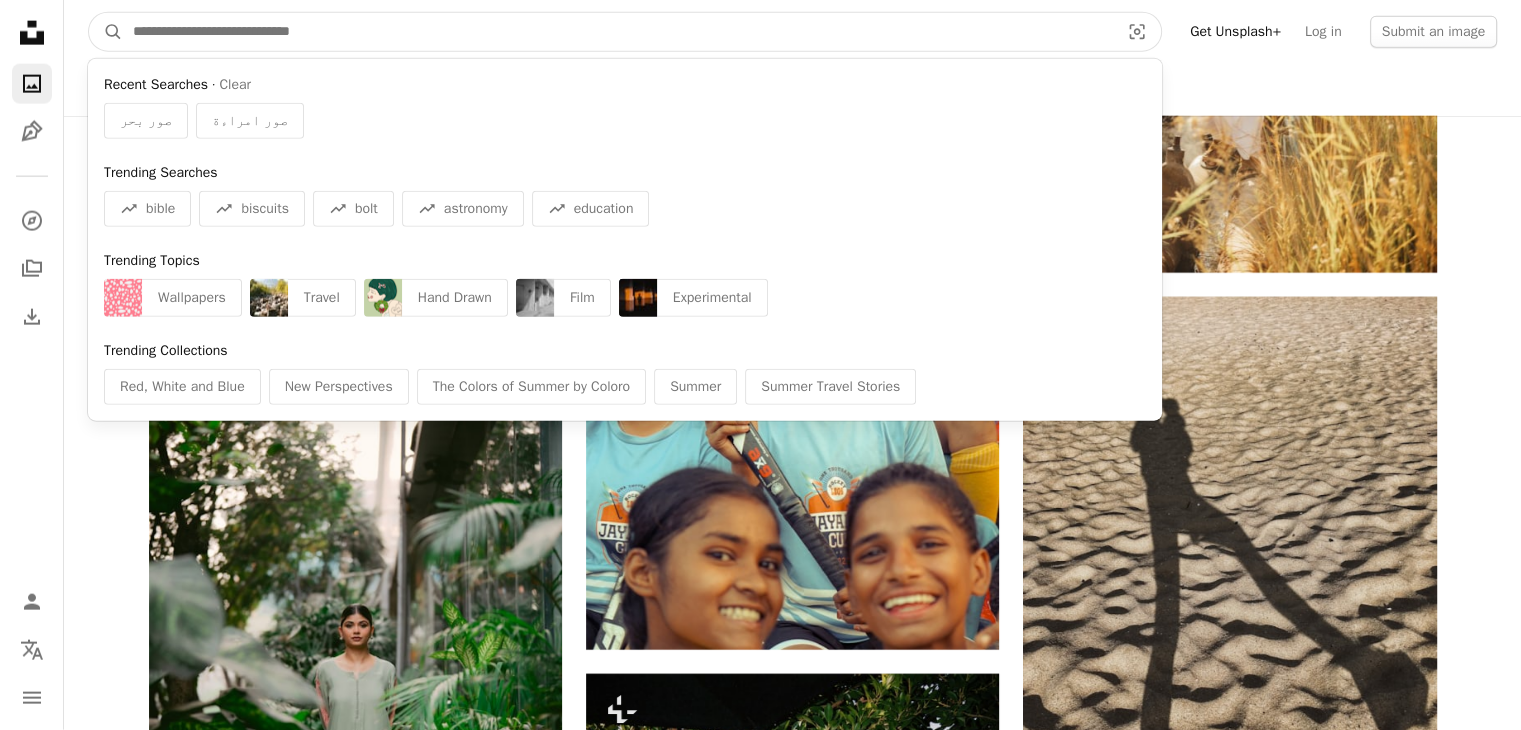 click at bounding box center (618, 32) 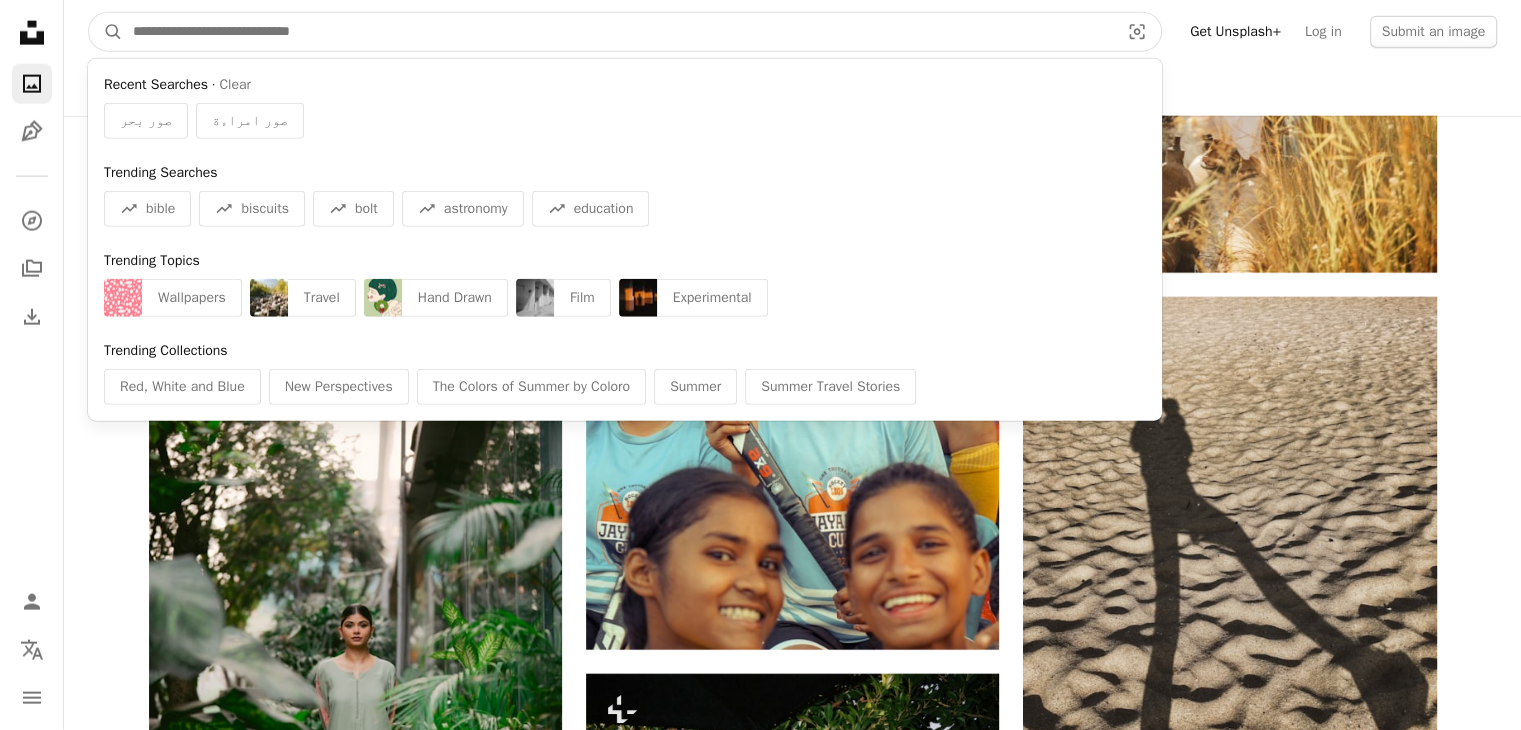 type on "*" 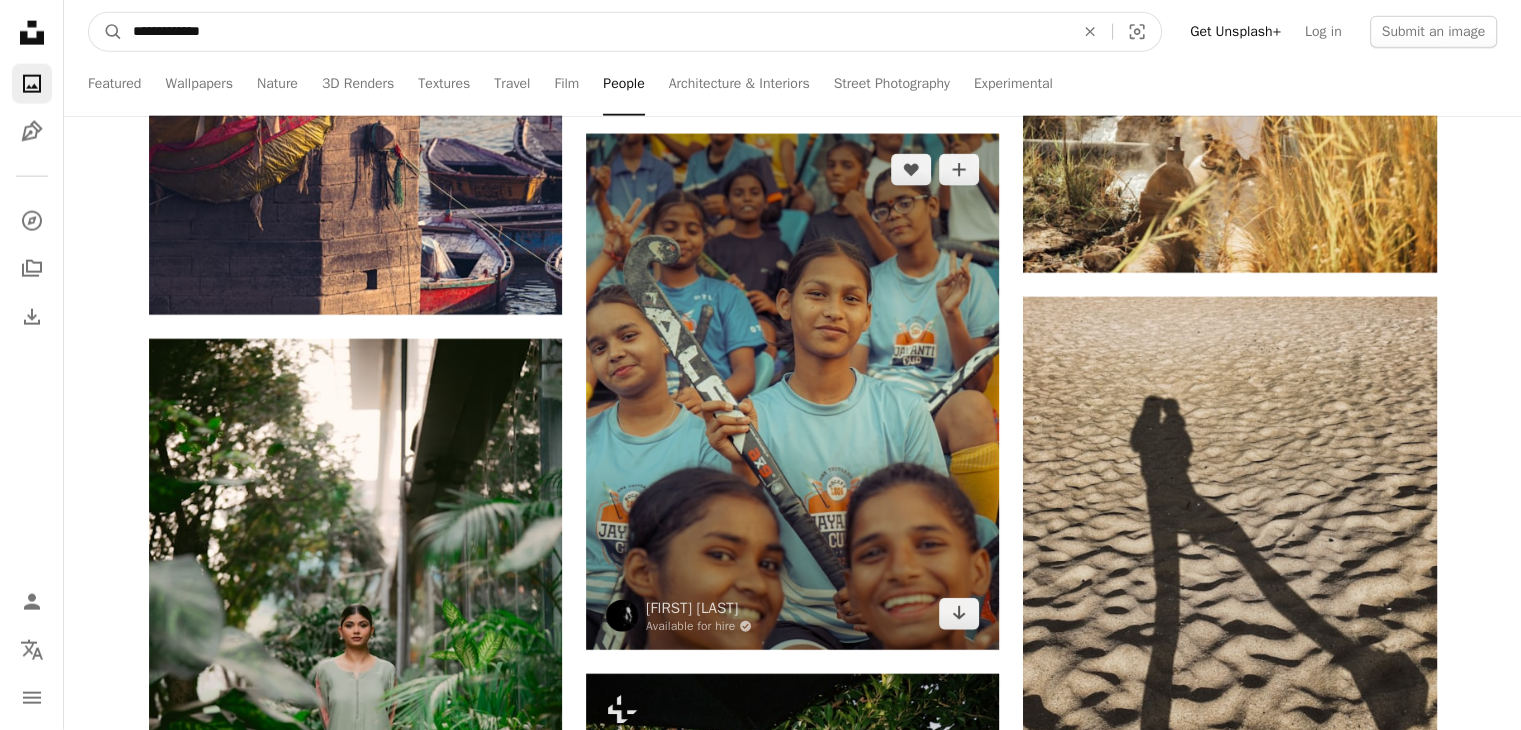 type on "**********" 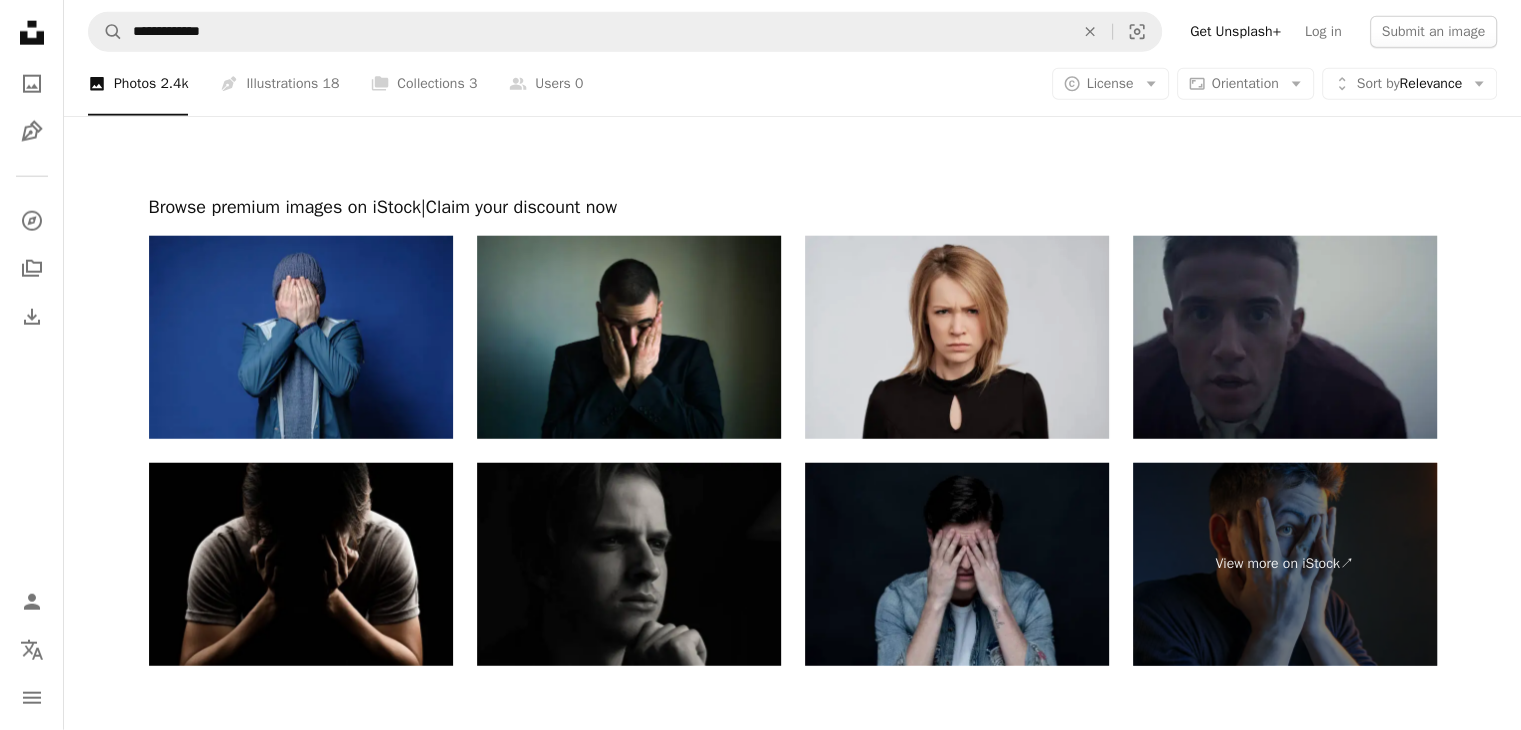 scroll, scrollTop: 5009, scrollLeft: 0, axis: vertical 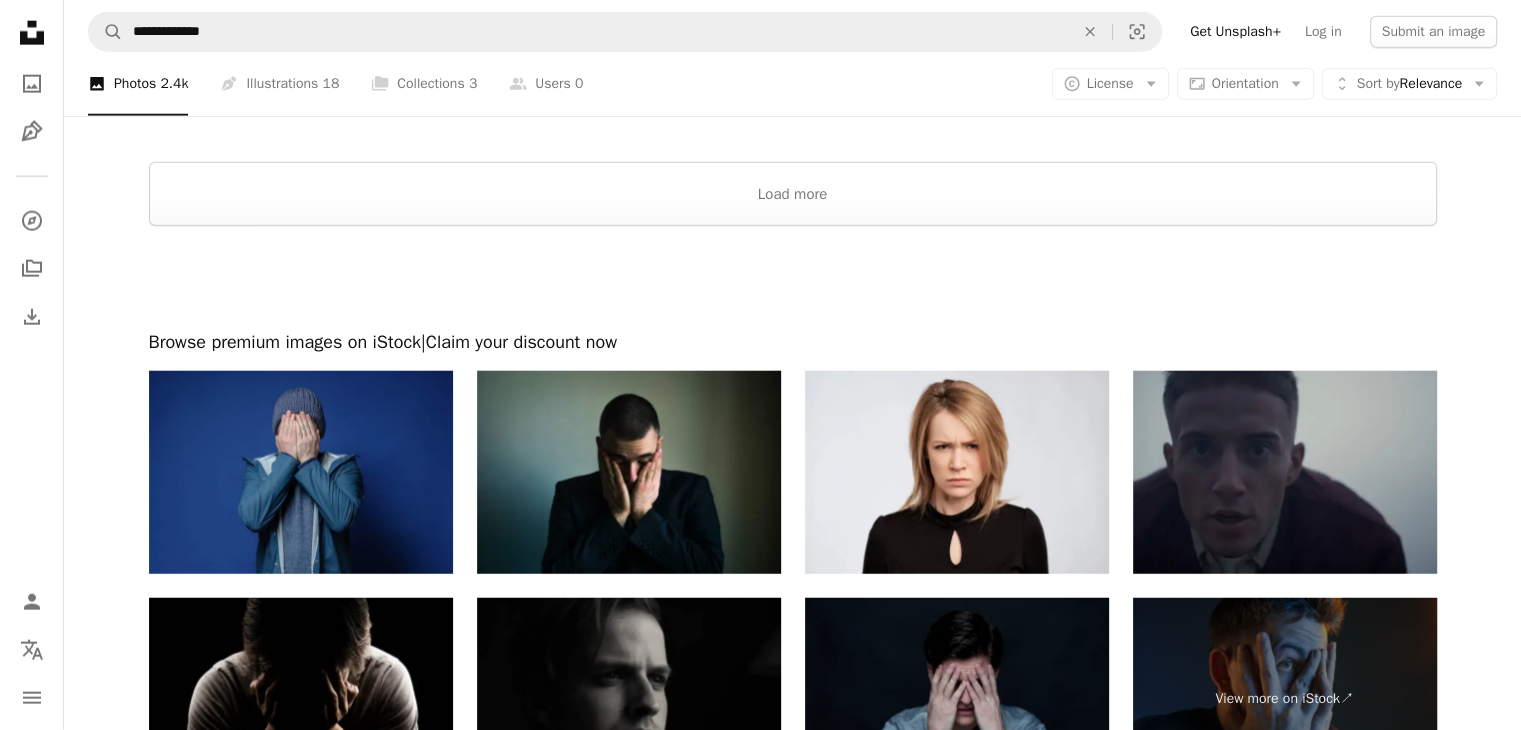 click at bounding box center (301, 472) 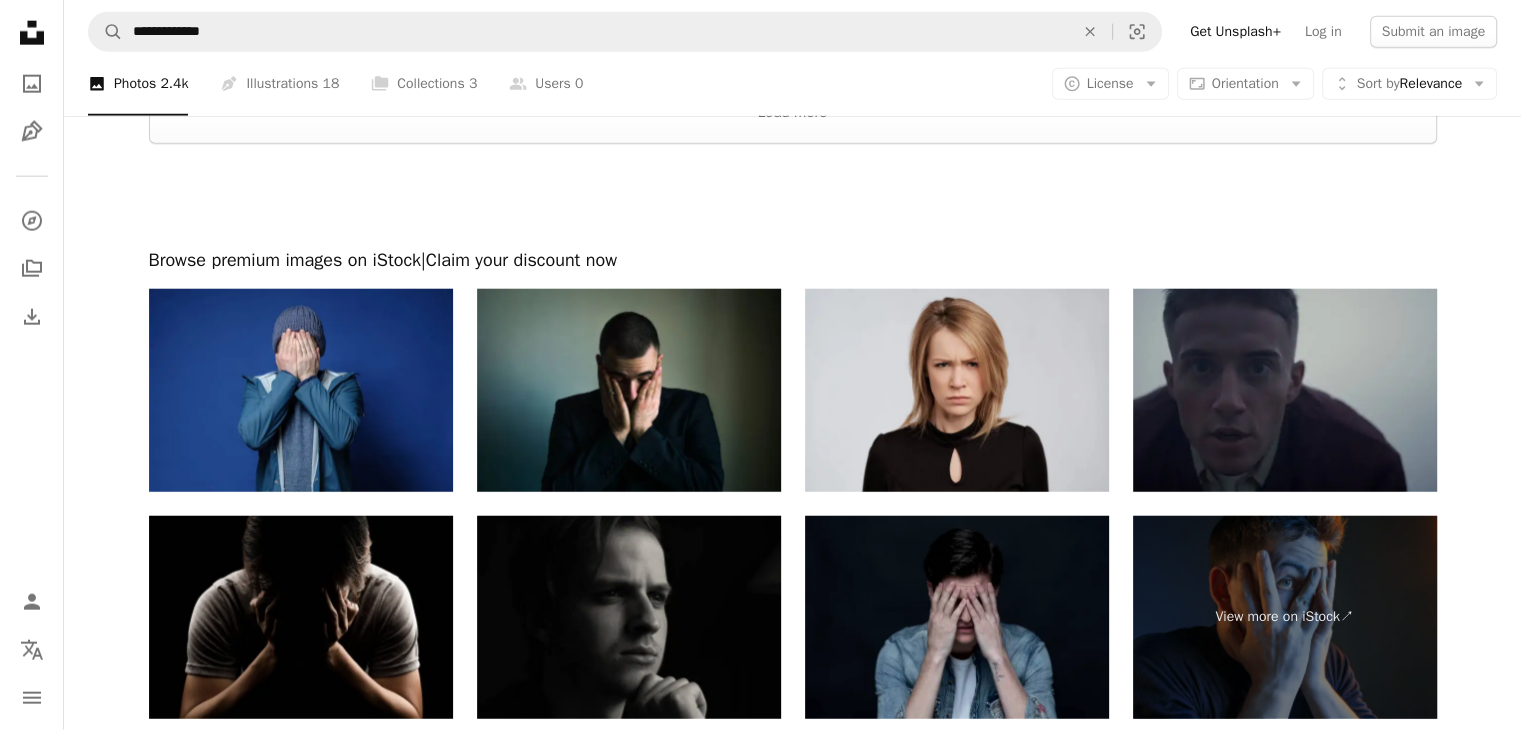 scroll, scrollTop: 5209, scrollLeft: 0, axis: vertical 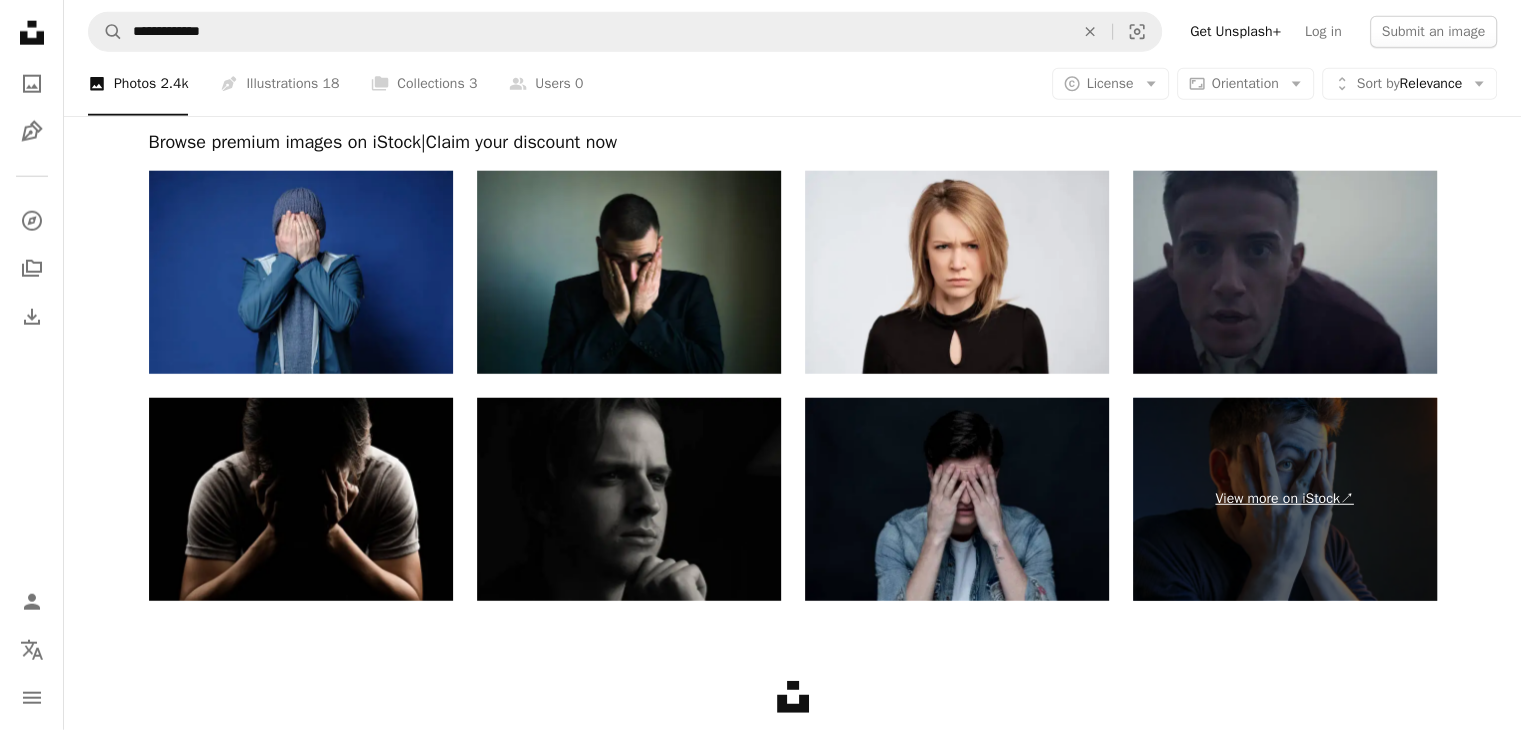 click on "View more on iStock  ↗" at bounding box center (1285, 499) 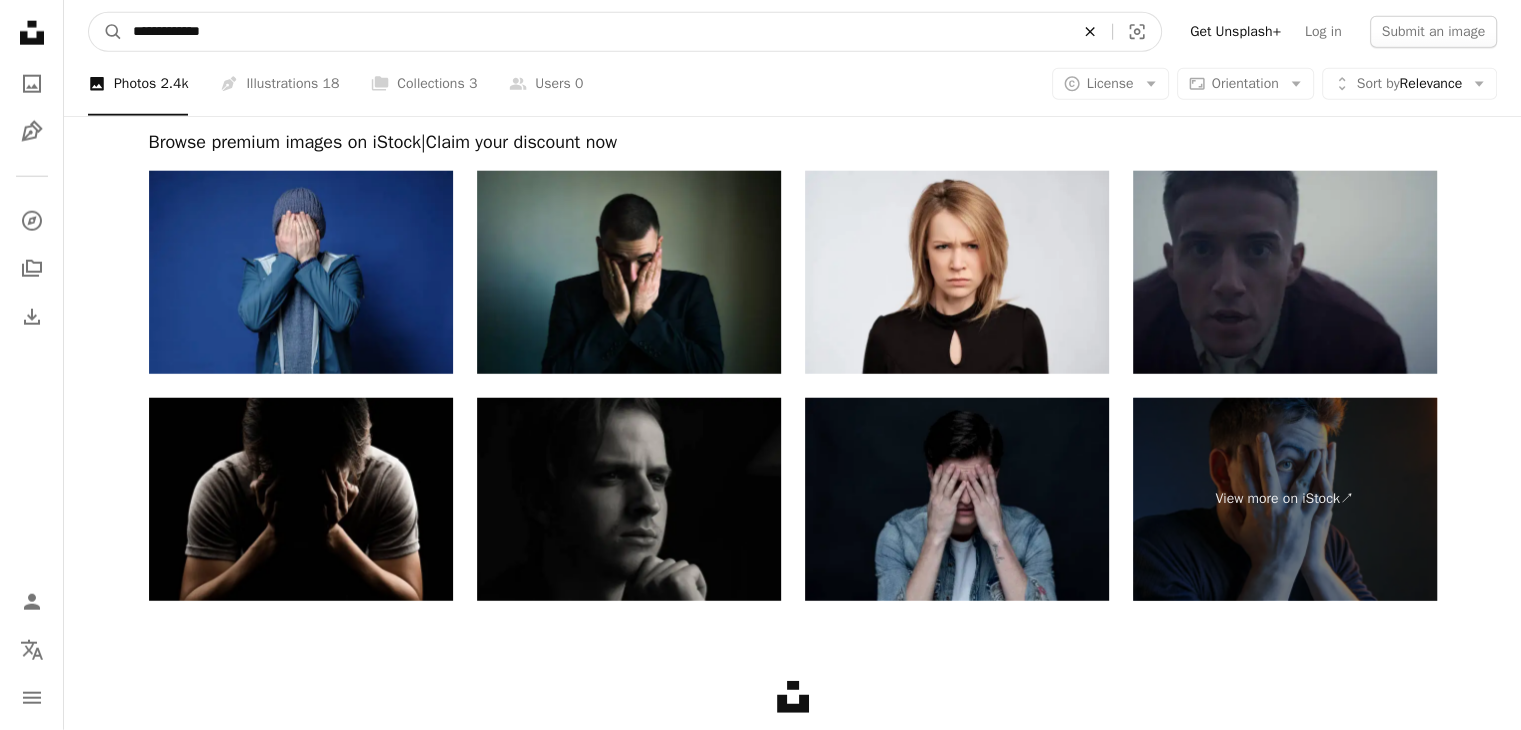 click on "An X shape" 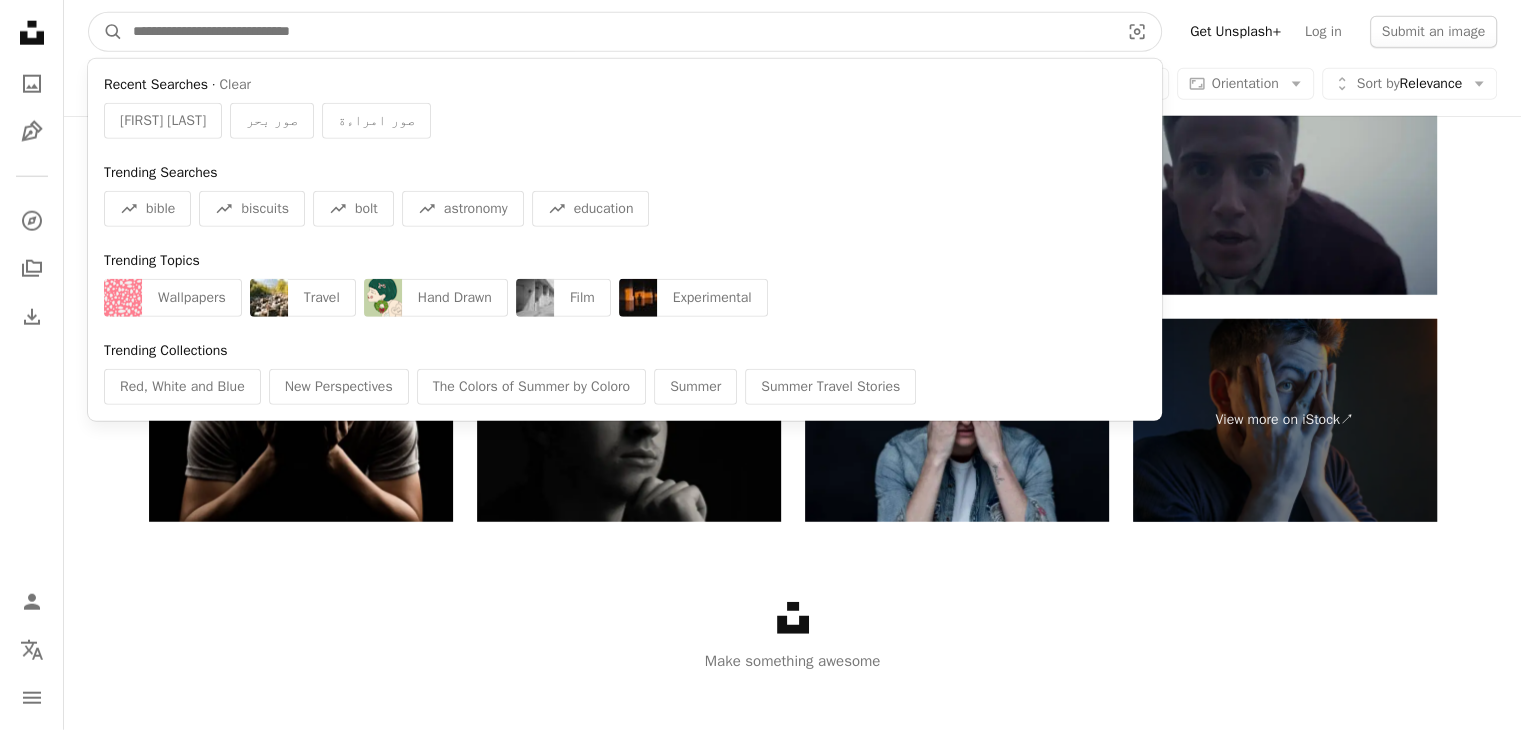 scroll, scrollTop: 5309, scrollLeft: 0, axis: vertical 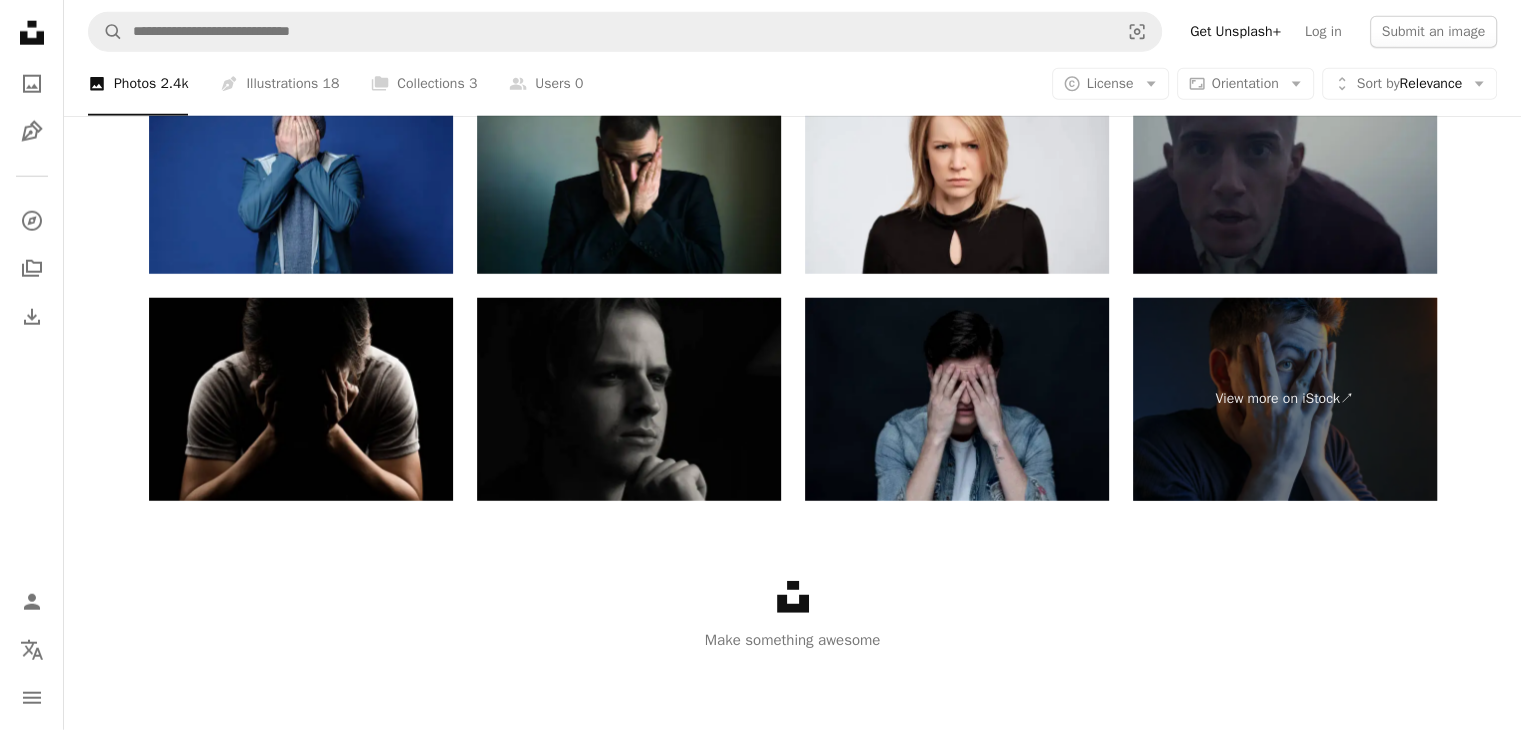 click at bounding box center (1285, 172) 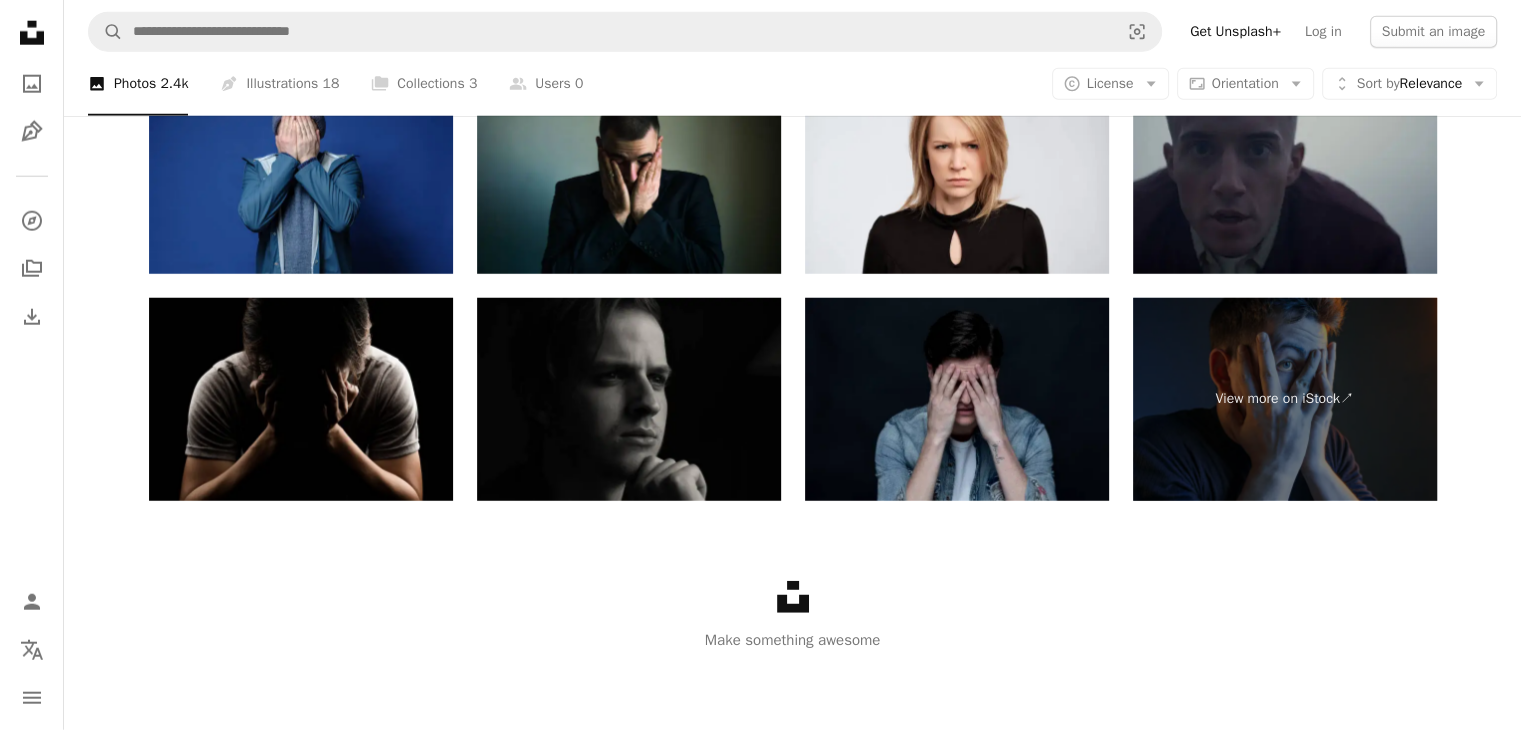 click on "A photo Photos   2.4k" at bounding box center (138, 84) 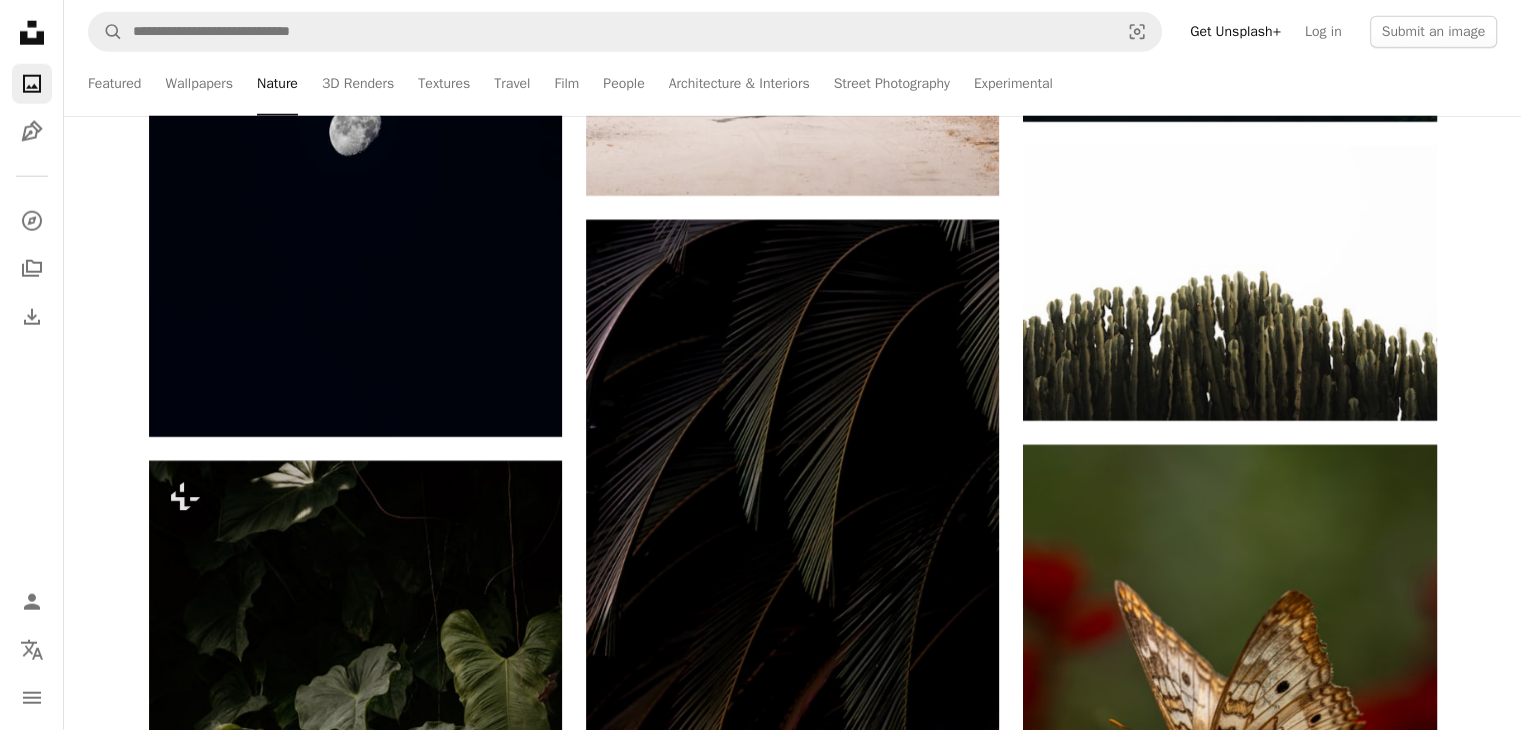 scroll, scrollTop: 31600, scrollLeft: 0, axis: vertical 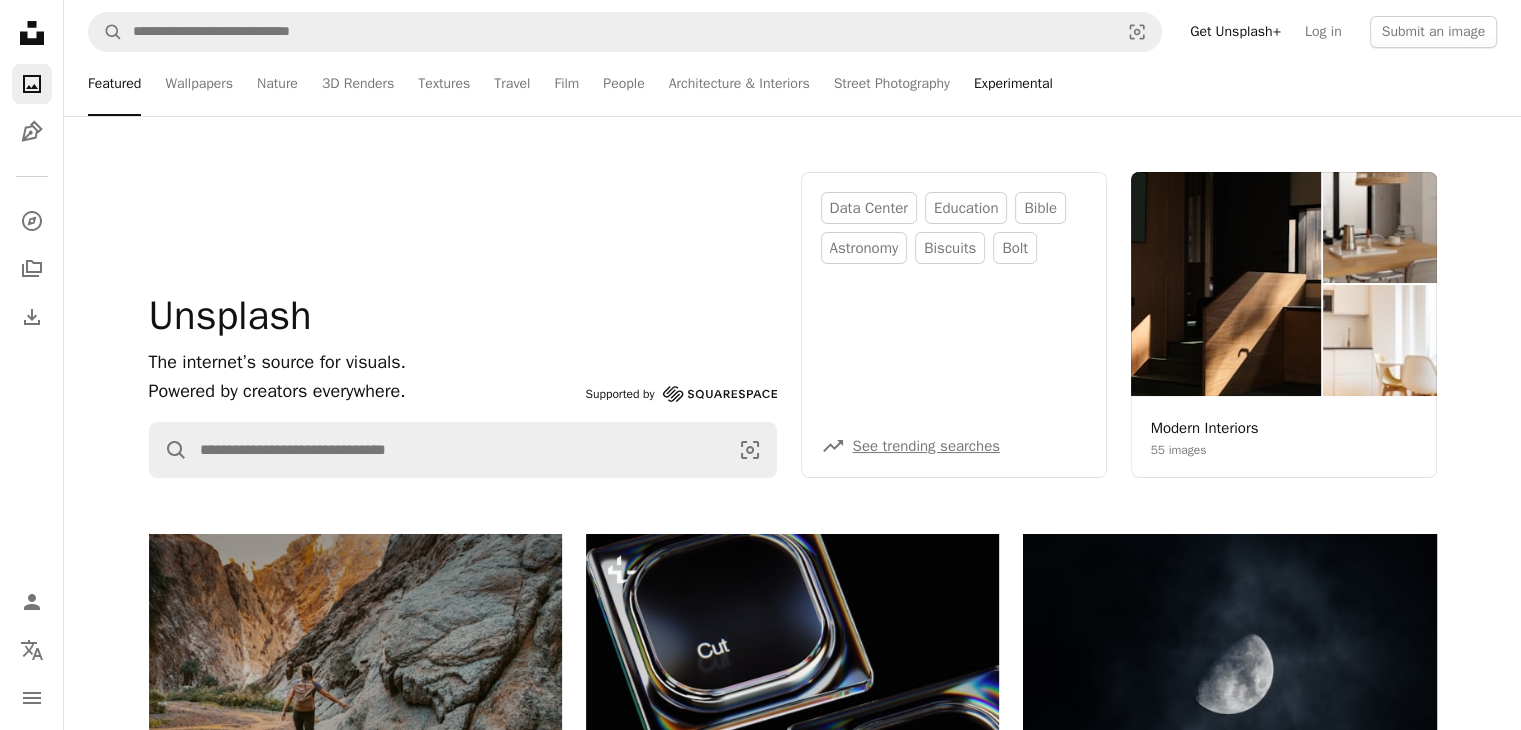 click on "Experimental" at bounding box center [1013, 84] 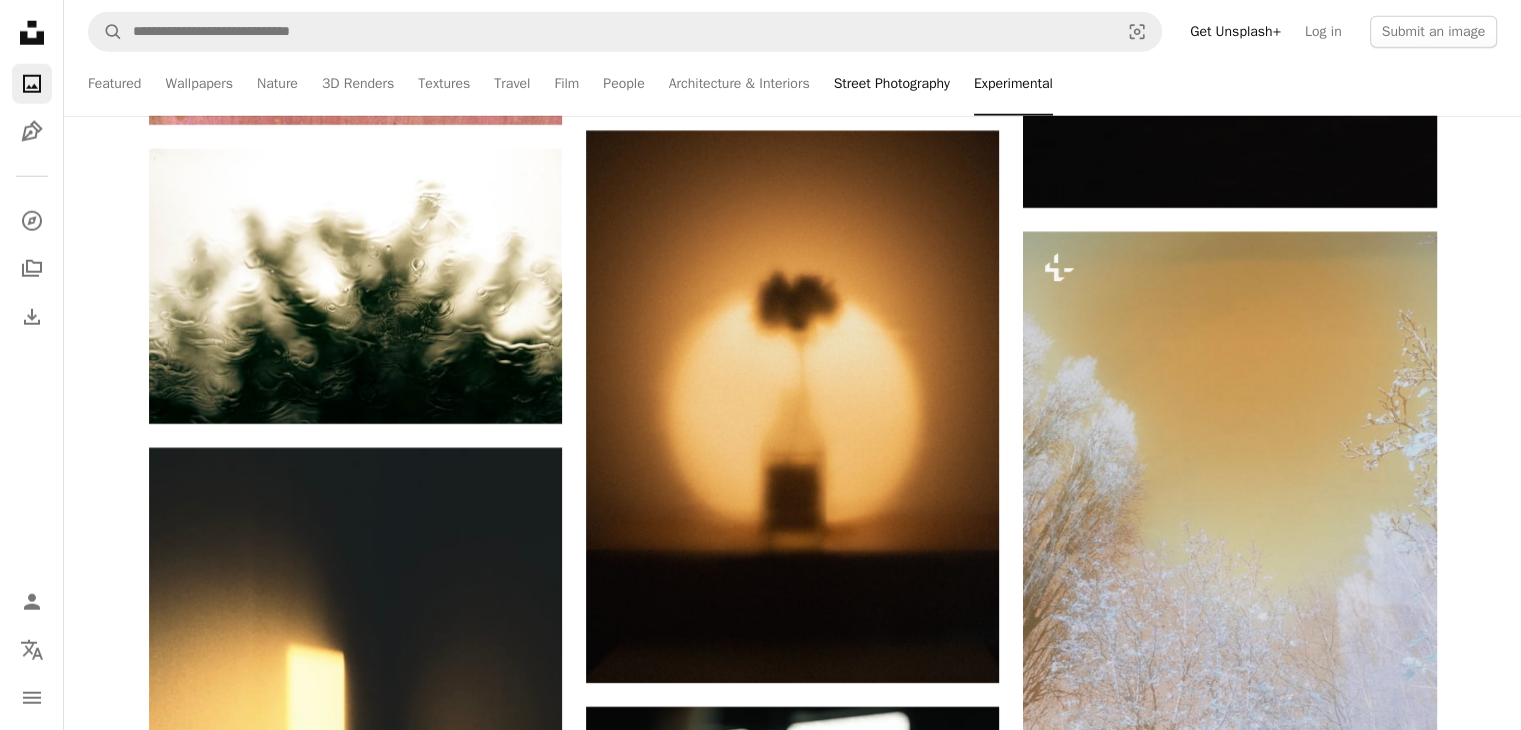 scroll, scrollTop: 20700, scrollLeft: 0, axis: vertical 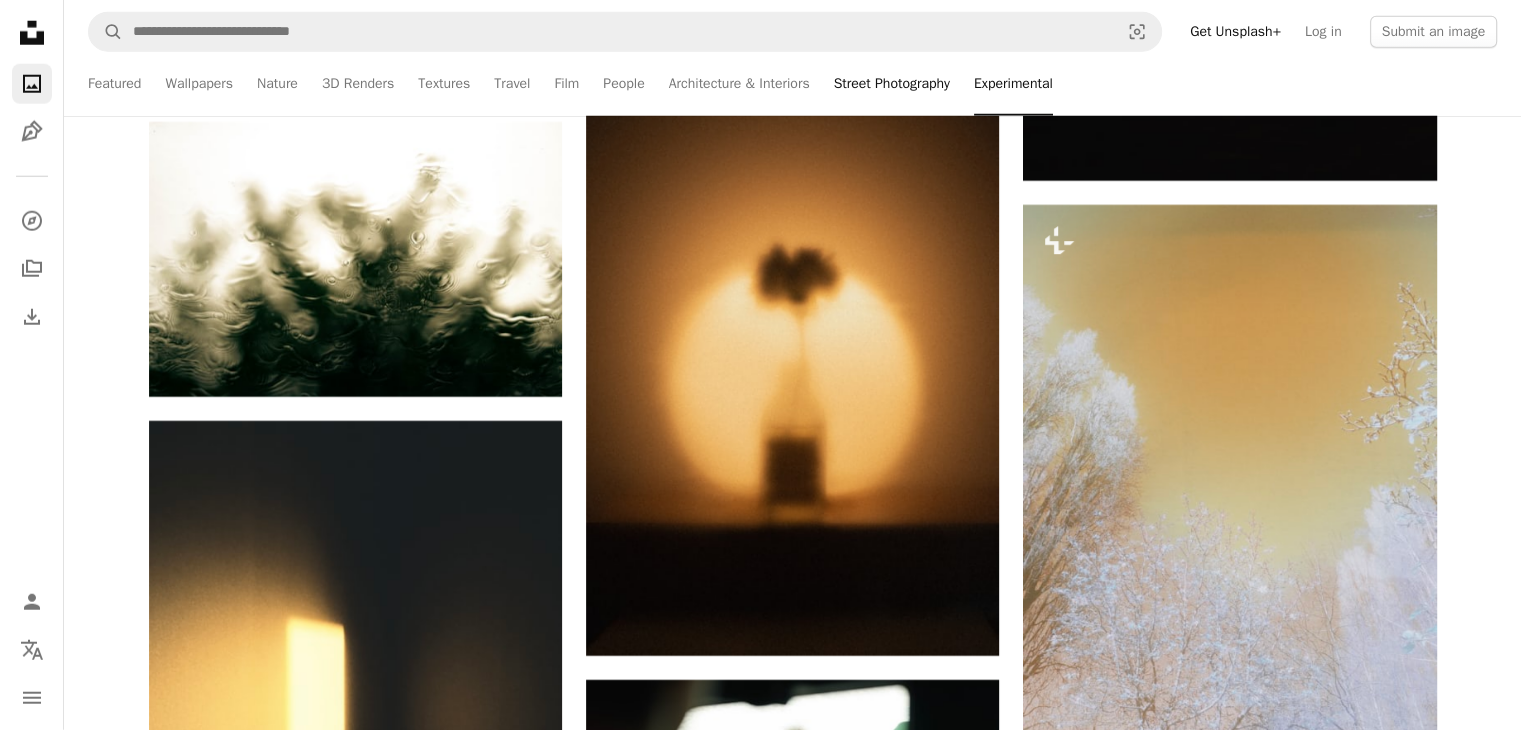 click on "Street Photography" at bounding box center [892, 84] 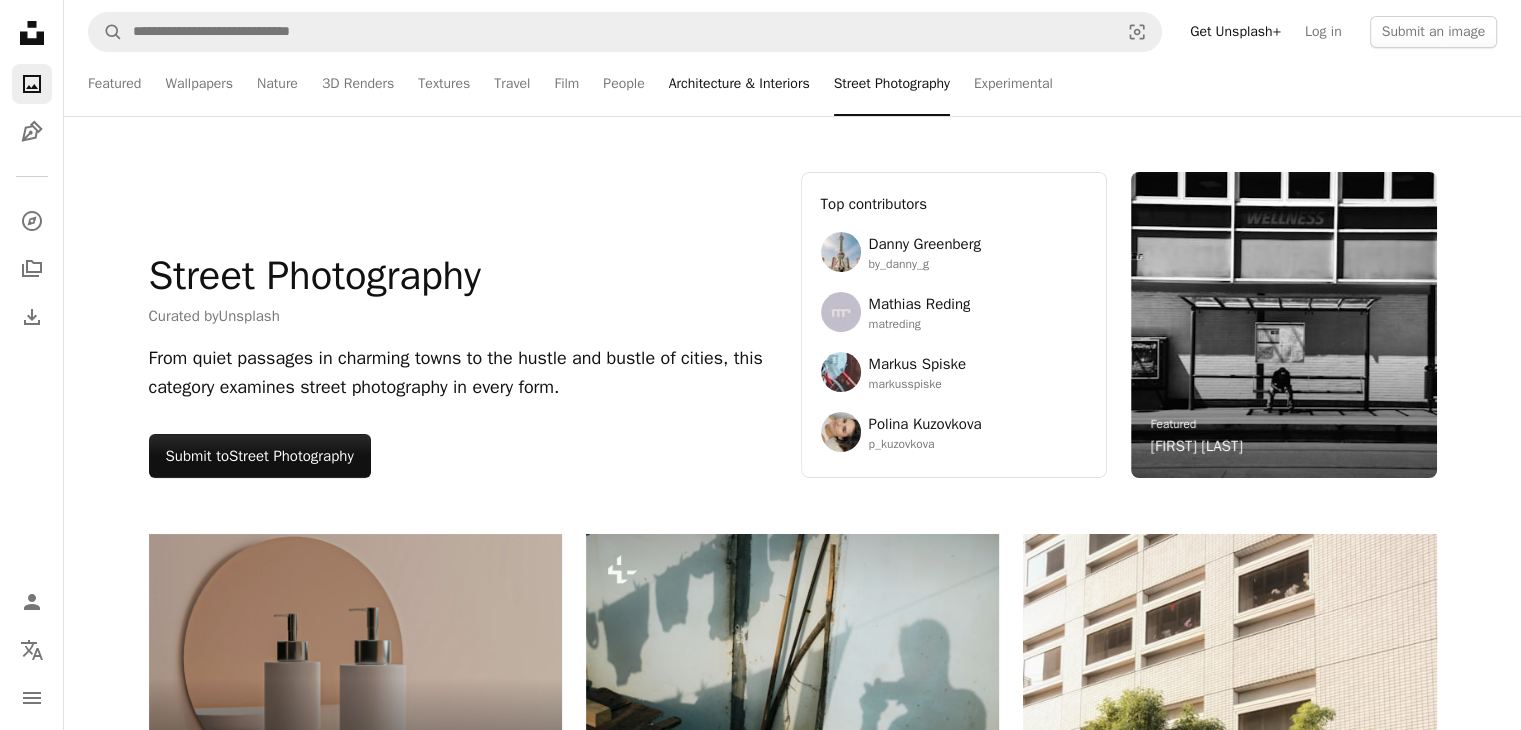 click on "Architecture & Interiors" at bounding box center [739, 84] 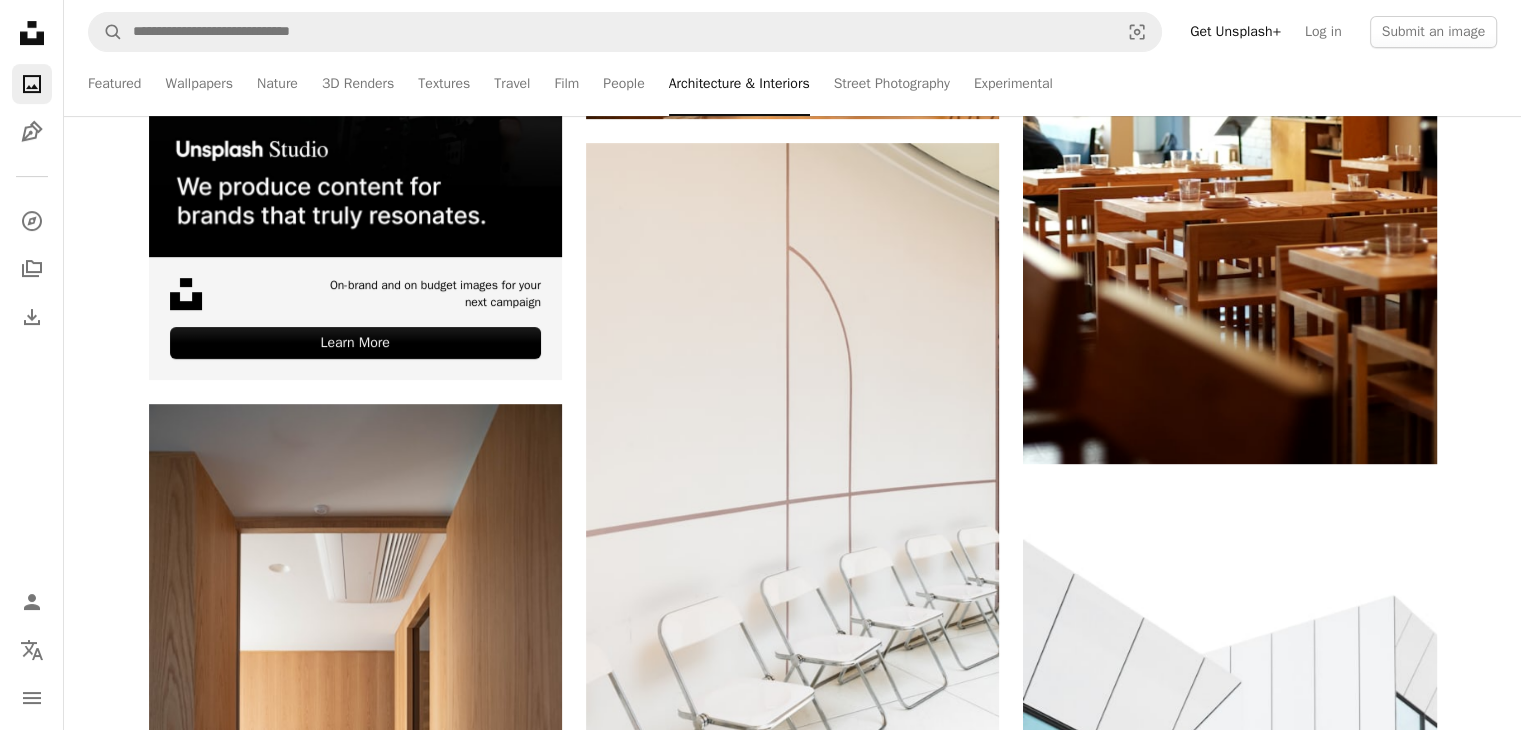scroll, scrollTop: 700, scrollLeft: 0, axis: vertical 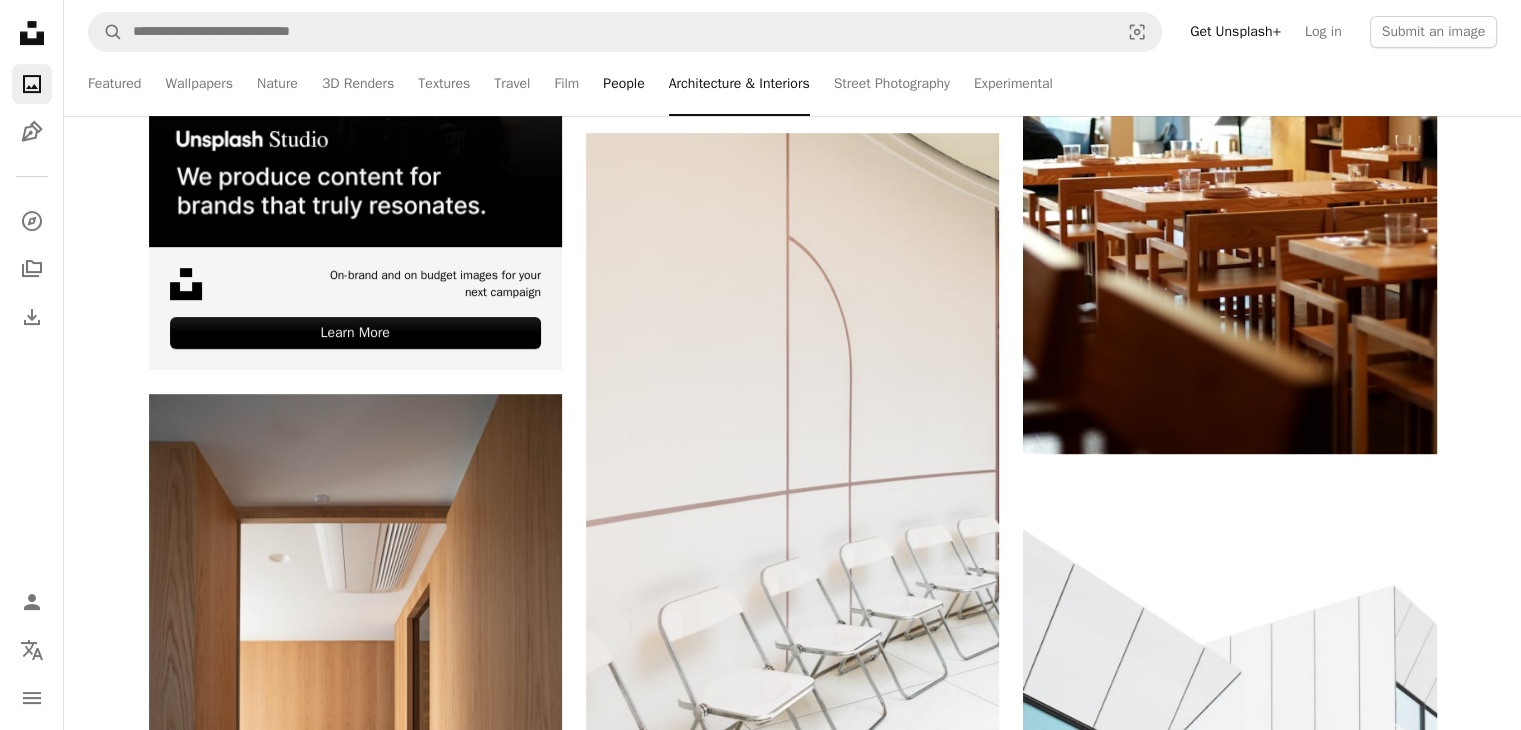 click on "People" at bounding box center [623, 84] 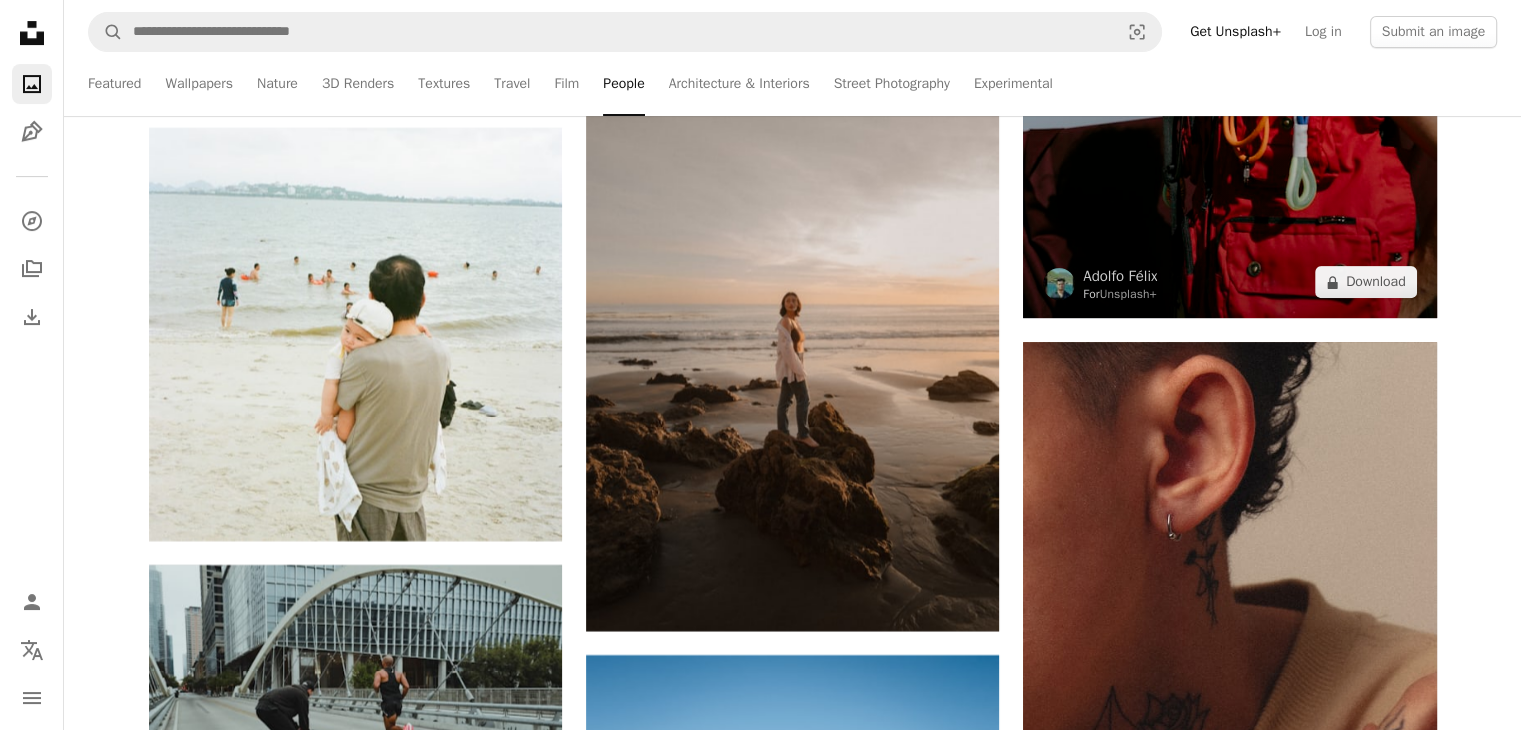 scroll, scrollTop: 16000, scrollLeft: 0, axis: vertical 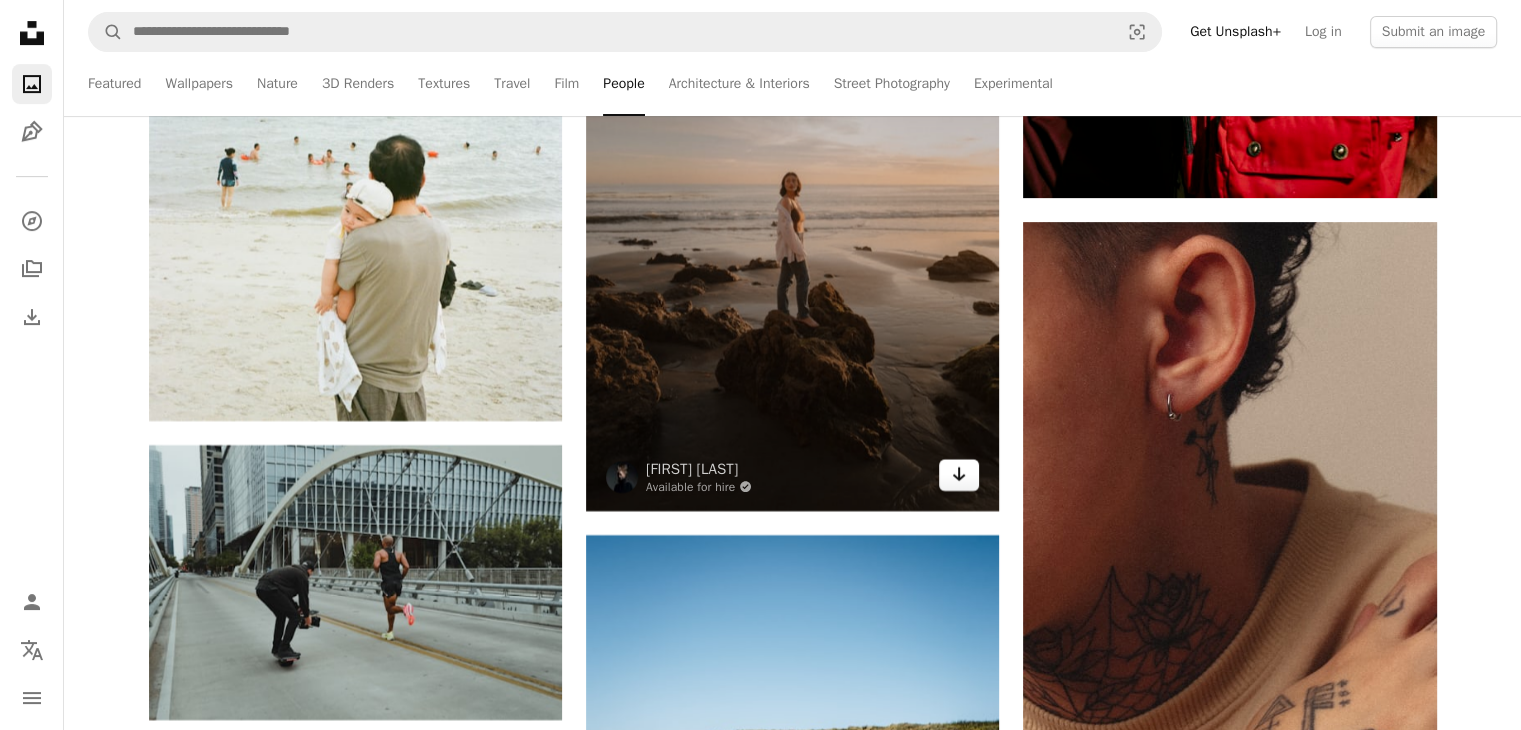 click on "Arrow pointing down" at bounding box center (959, 475) 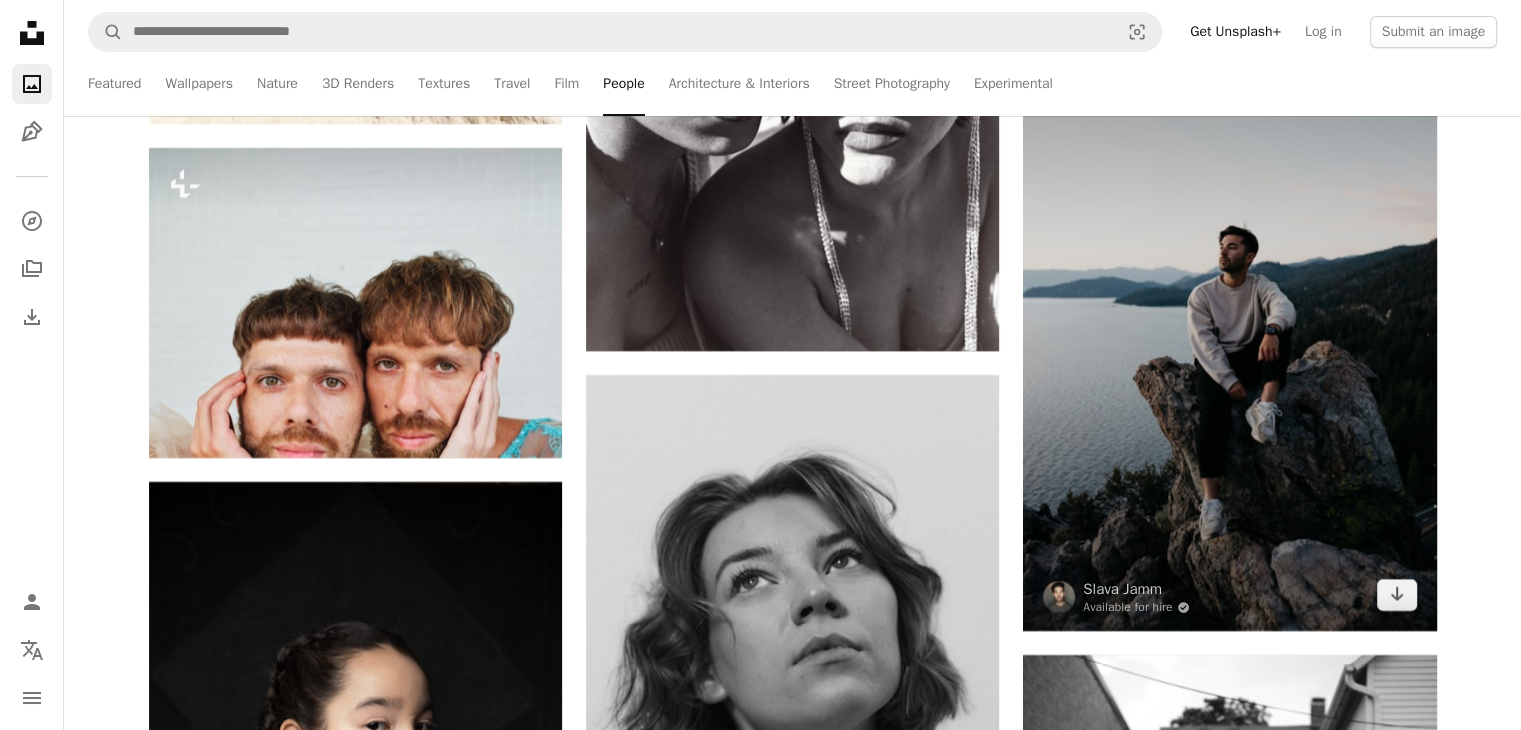 scroll, scrollTop: 23000, scrollLeft: 0, axis: vertical 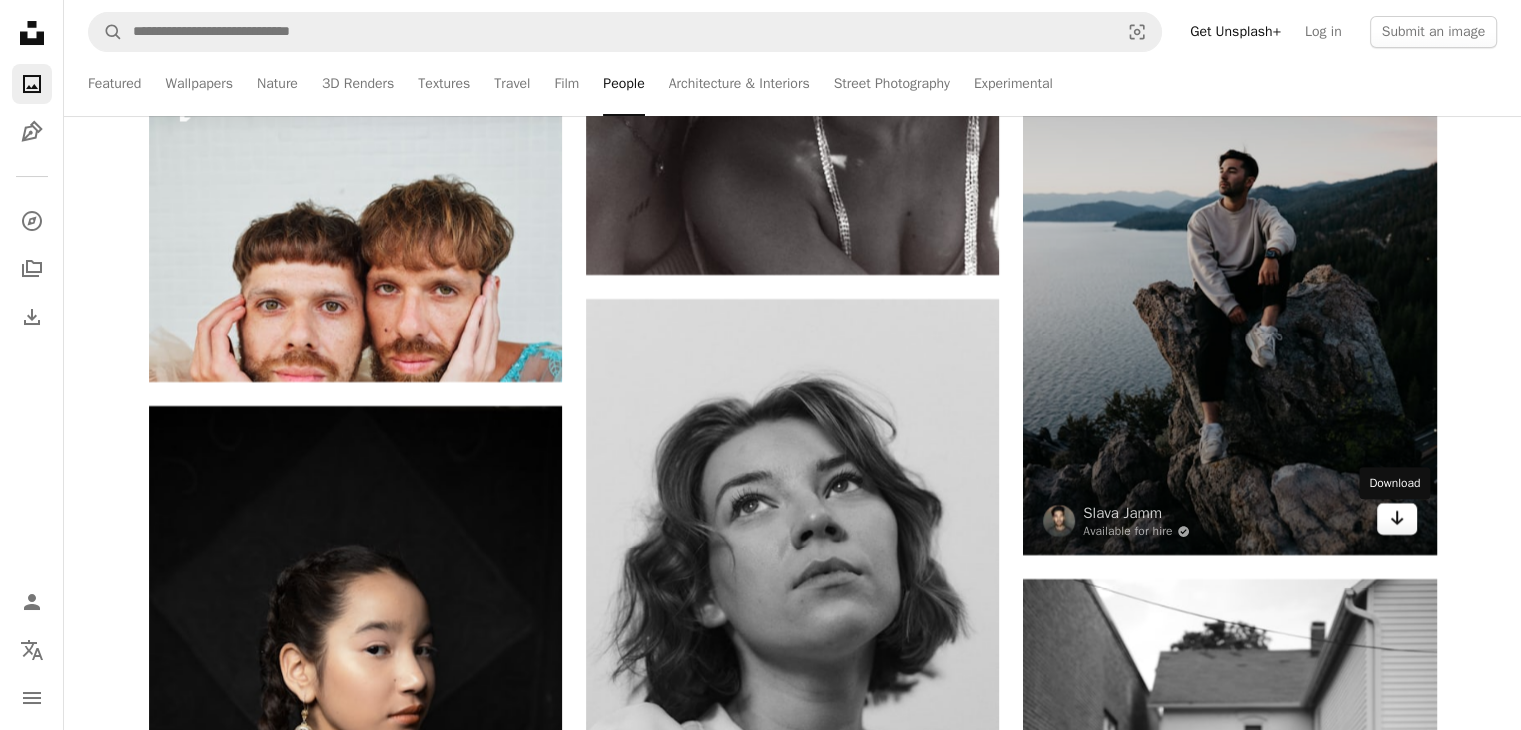click on "Arrow pointing down" at bounding box center (1397, 519) 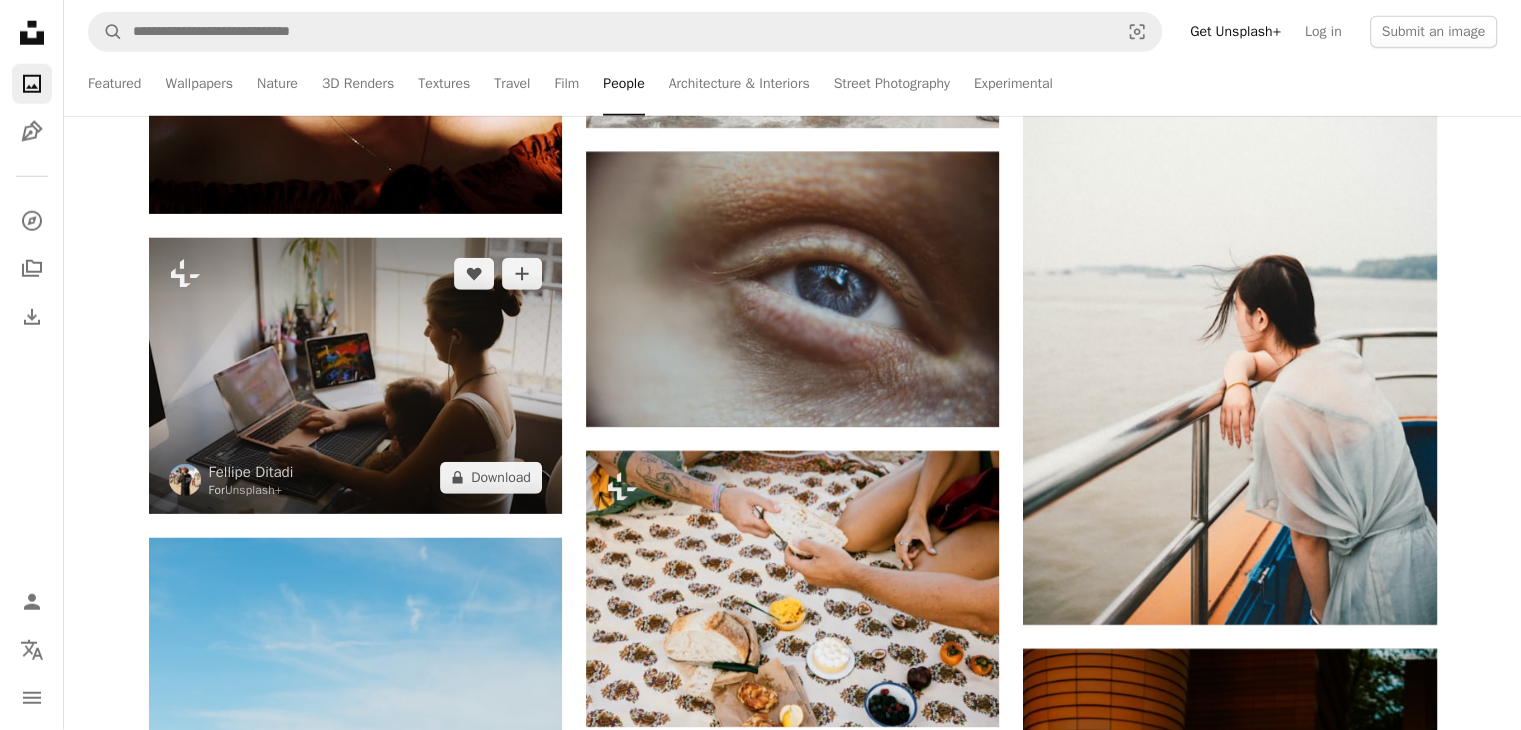 scroll, scrollTop: 28400, scrollLeft: 0, axis: vertical 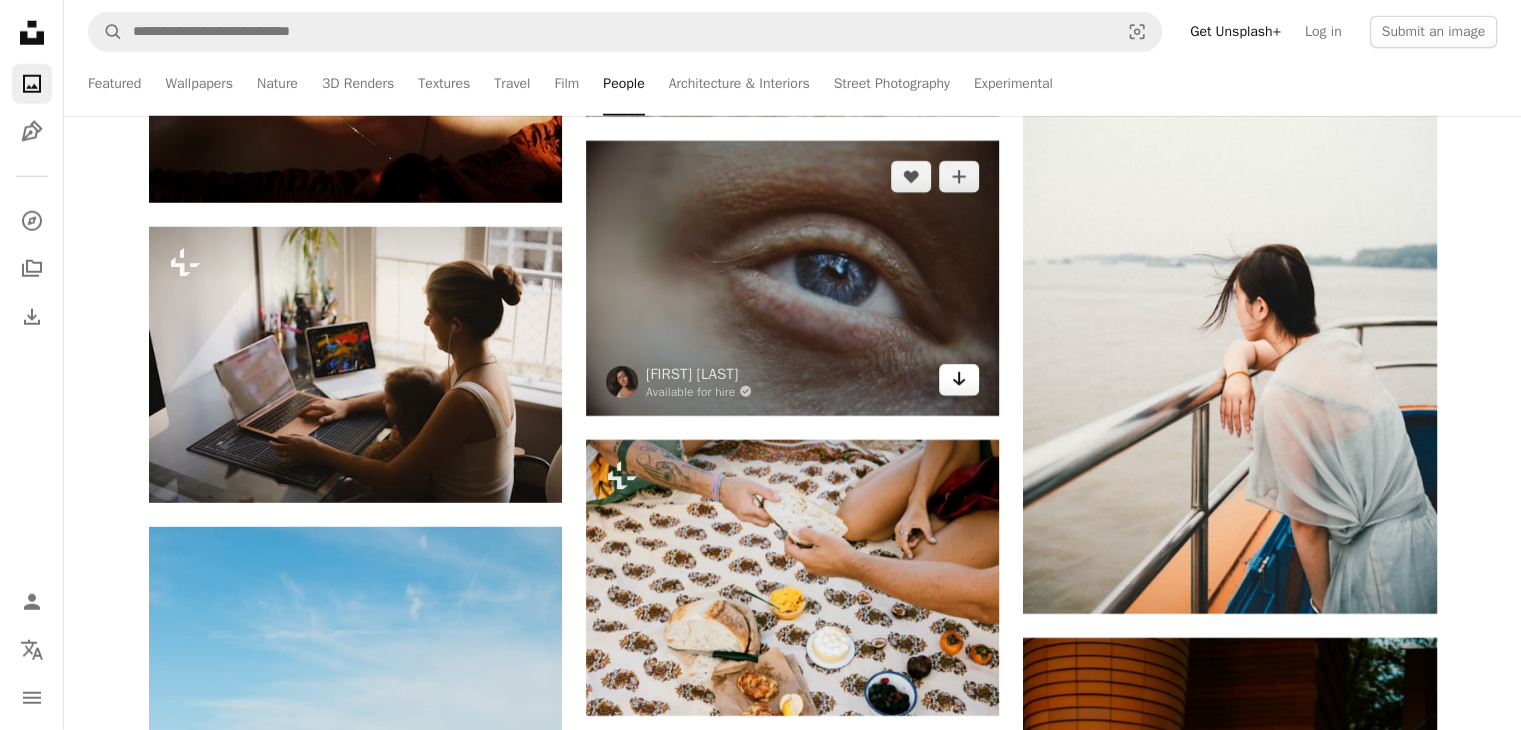 click on "Arrow pointing down" 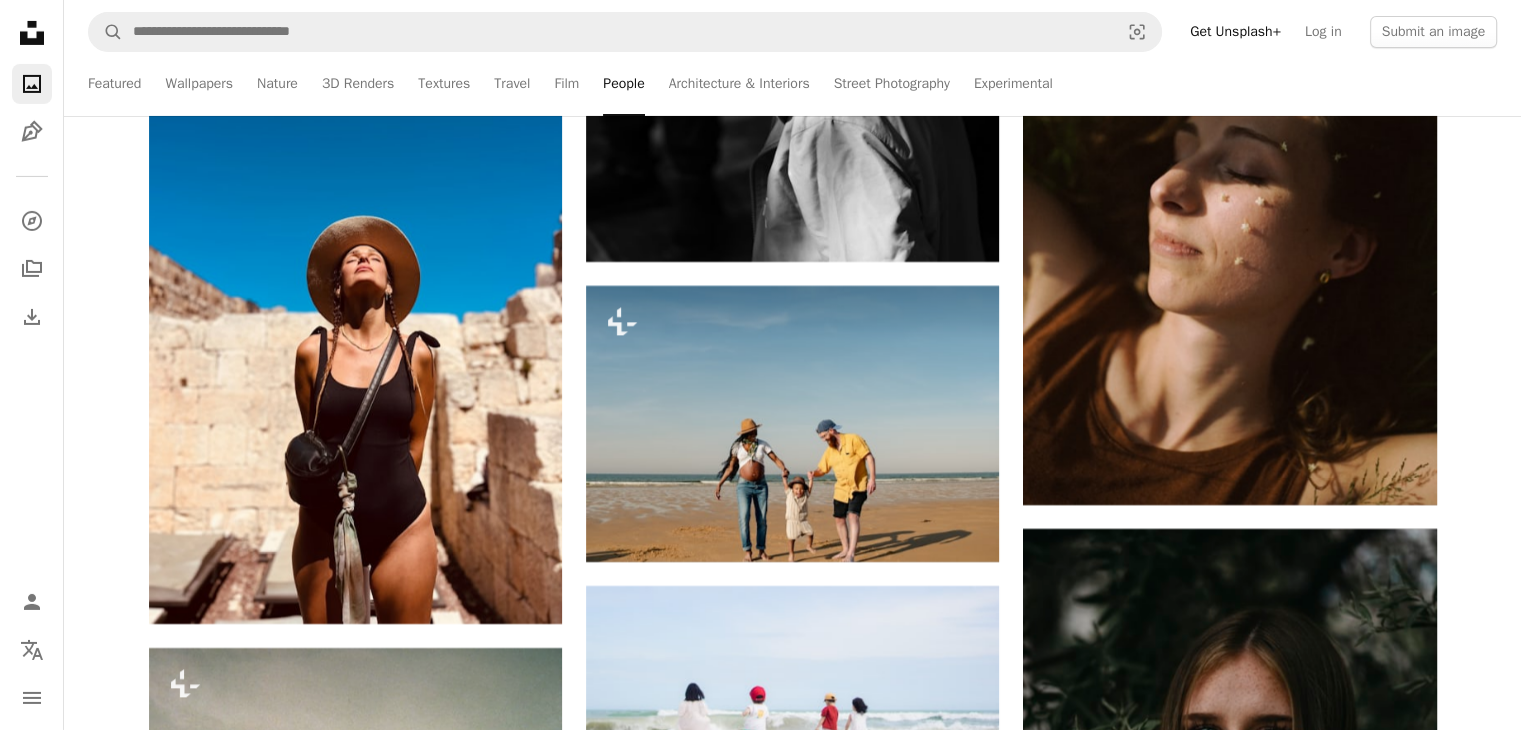 scroll, scrollTop: 29800, scrollLeft: 0, axis: vertical 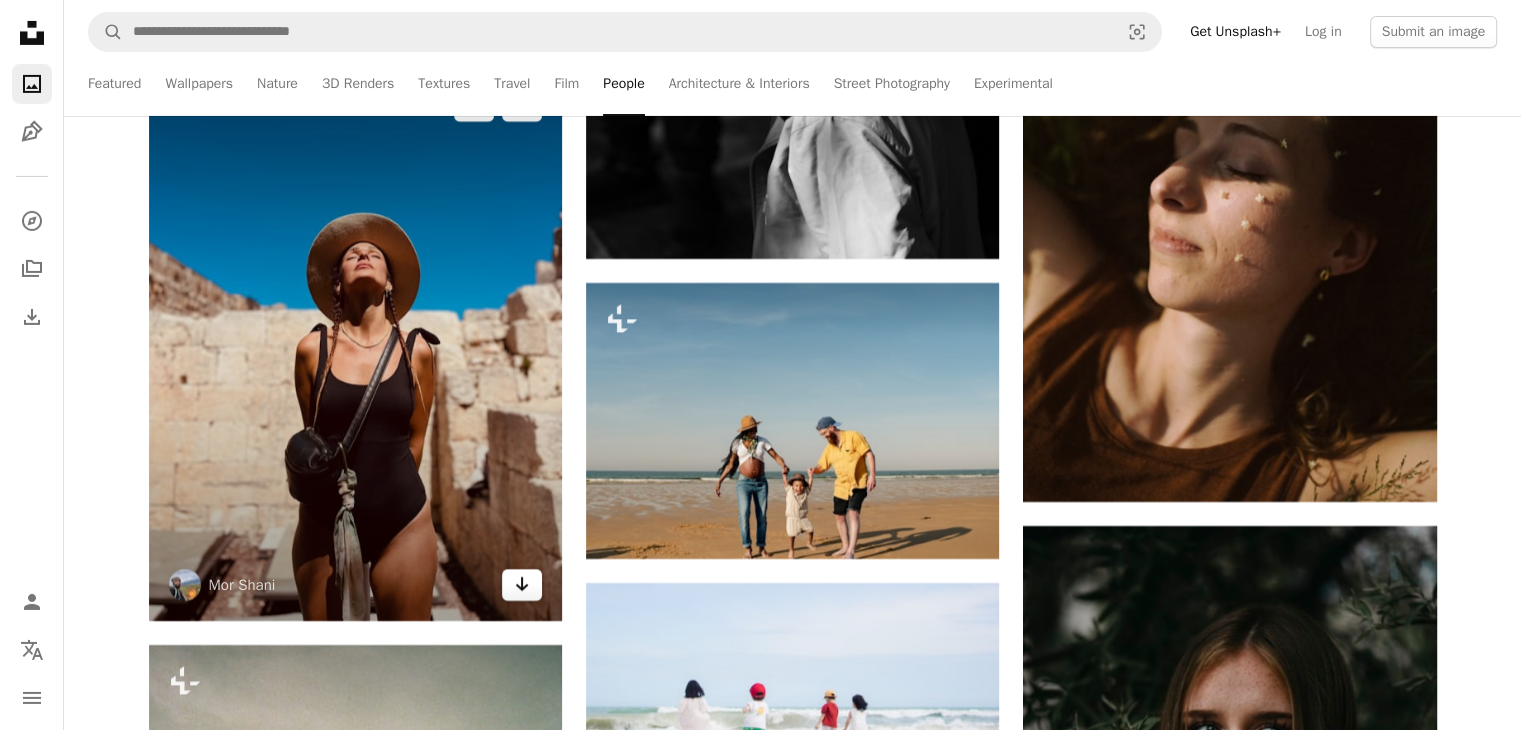 click on "Arrow pointing down" 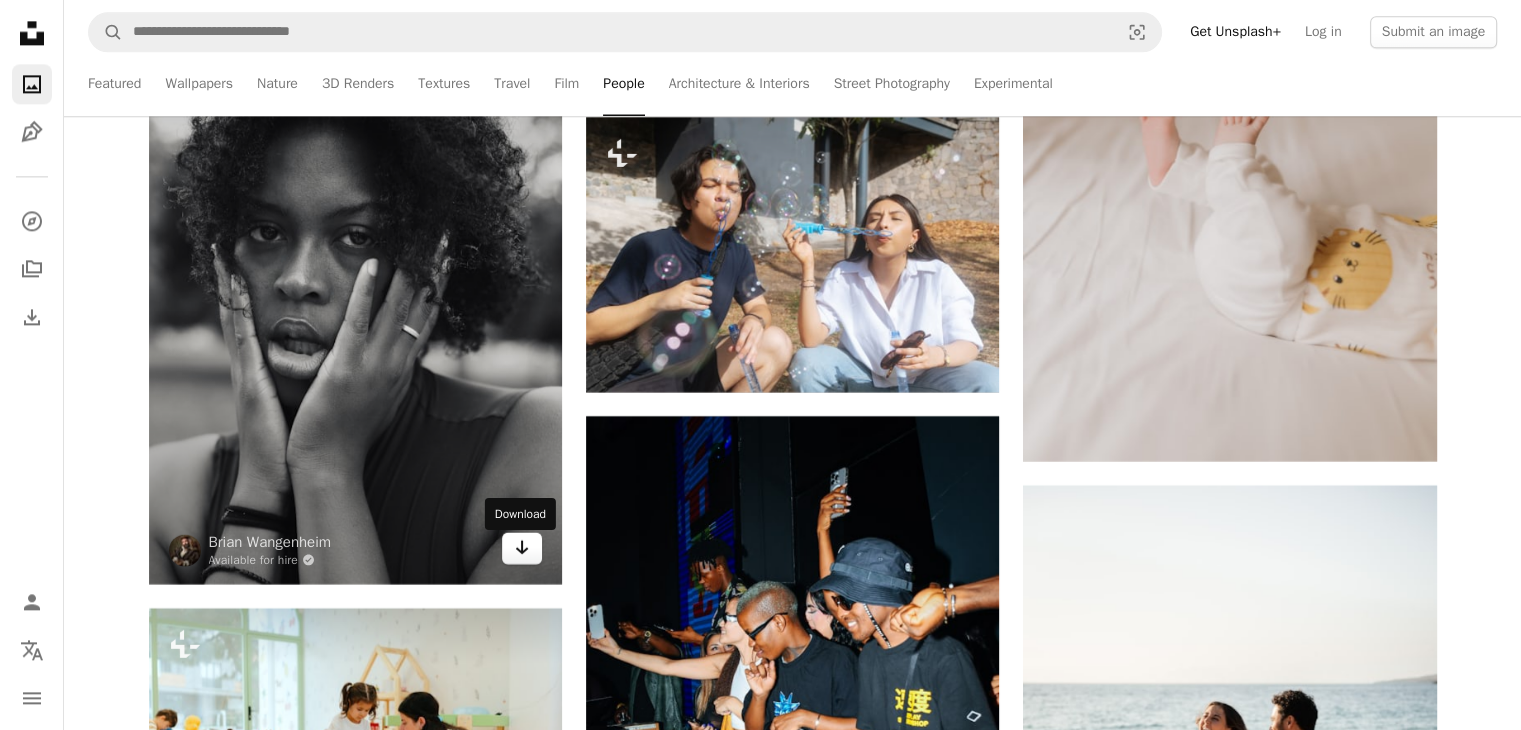 scroll, scrollTop: 33200, scrollLeft: 0, axis: vertical 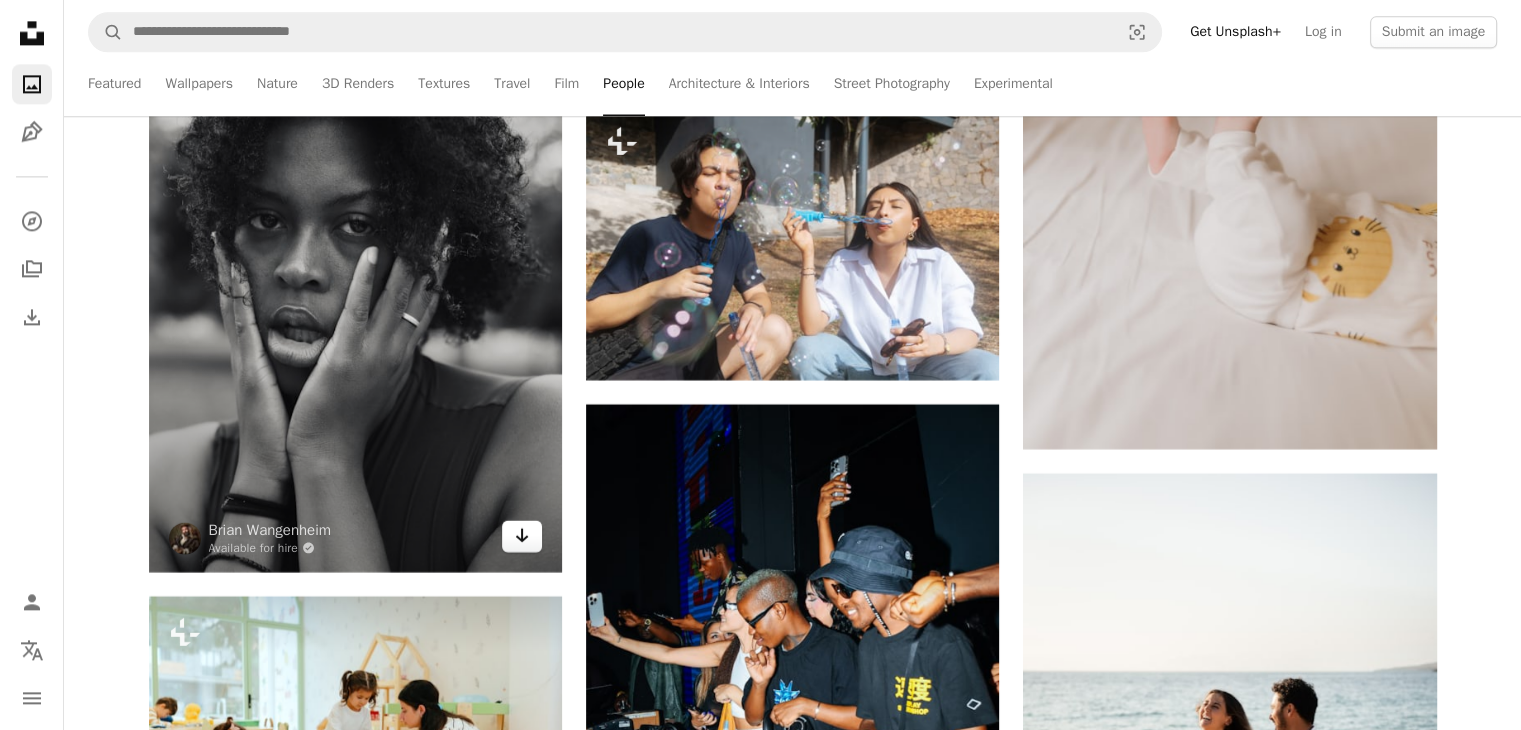 click 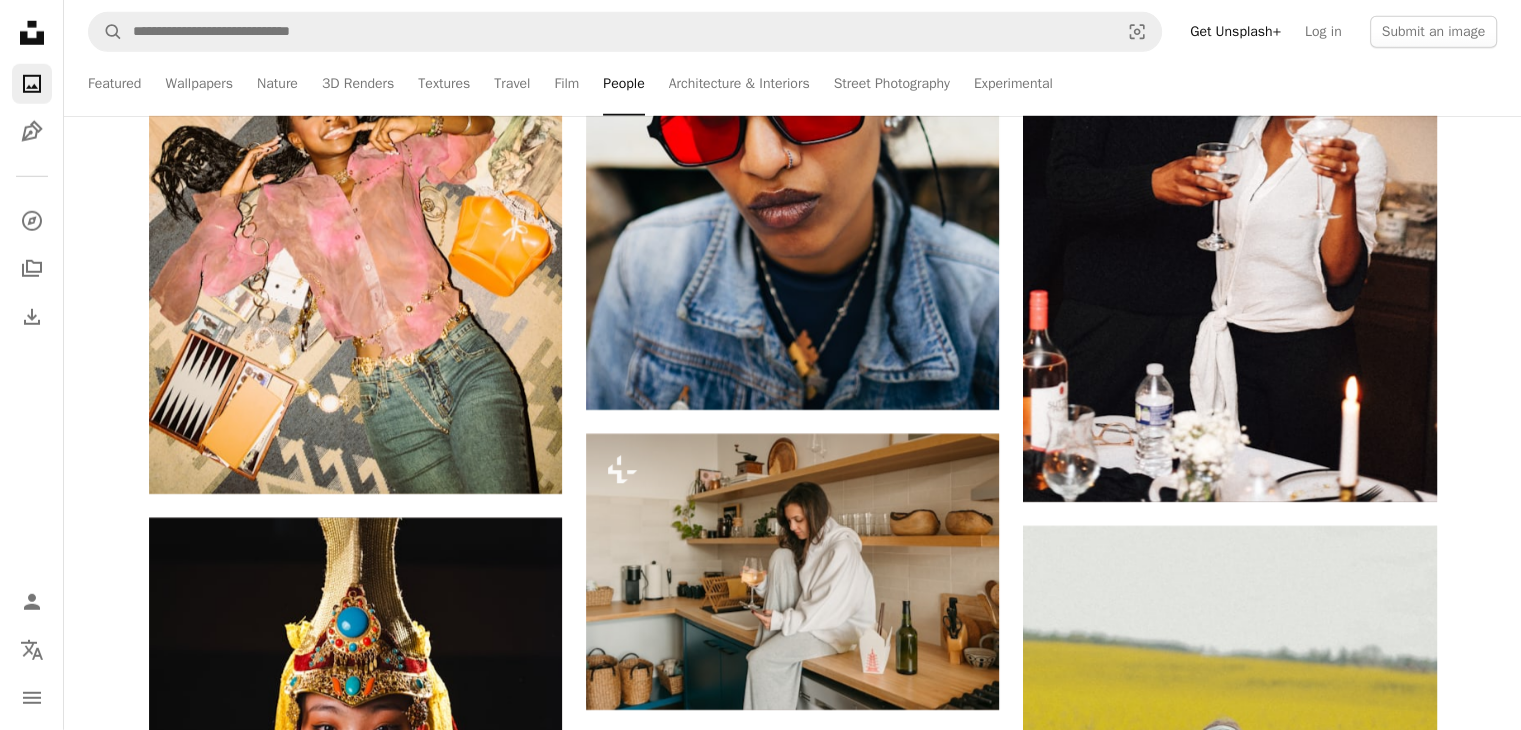 scroll, scrollTop: 36500, scrollLeft: 0, axis: vertical 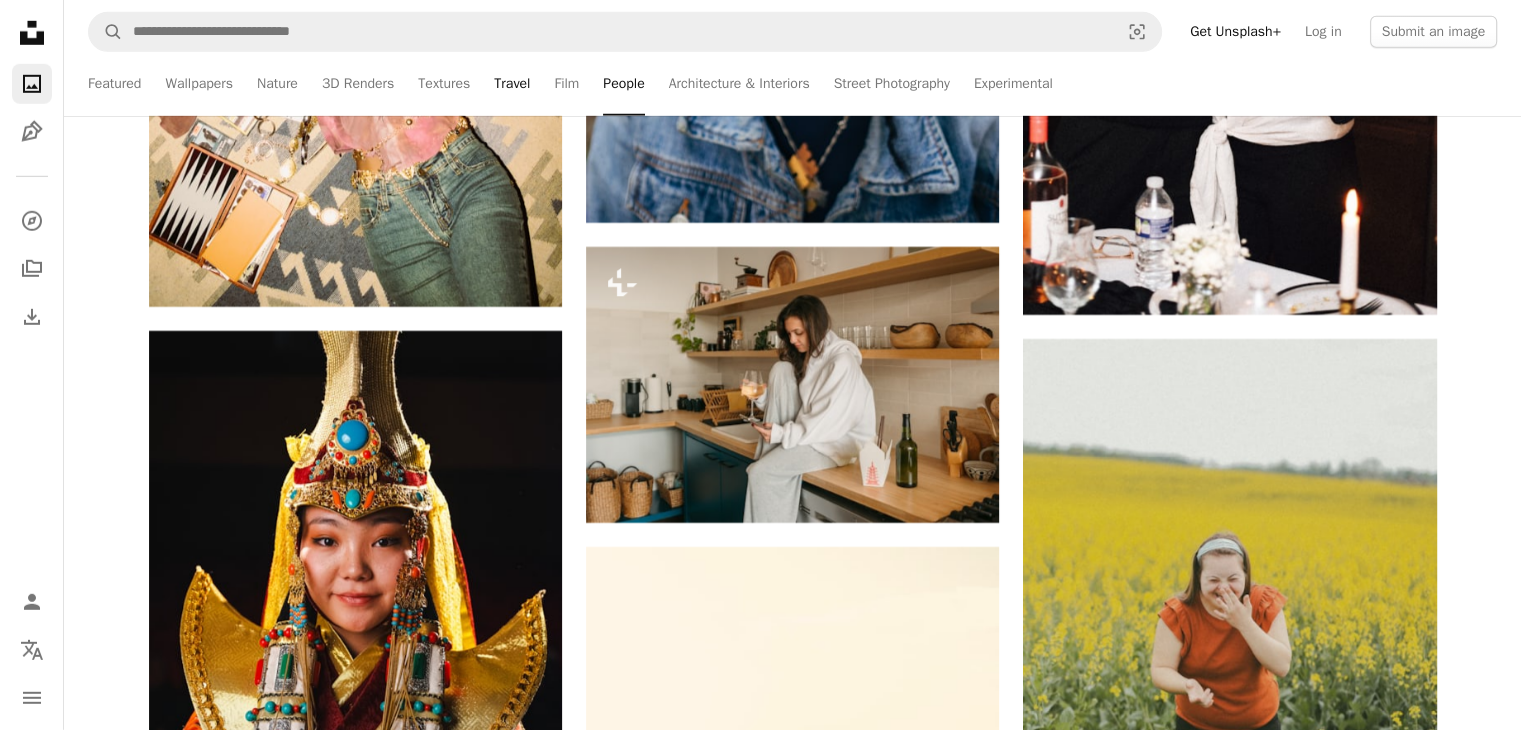 click on "Travel" at bounding box center [512, 84] 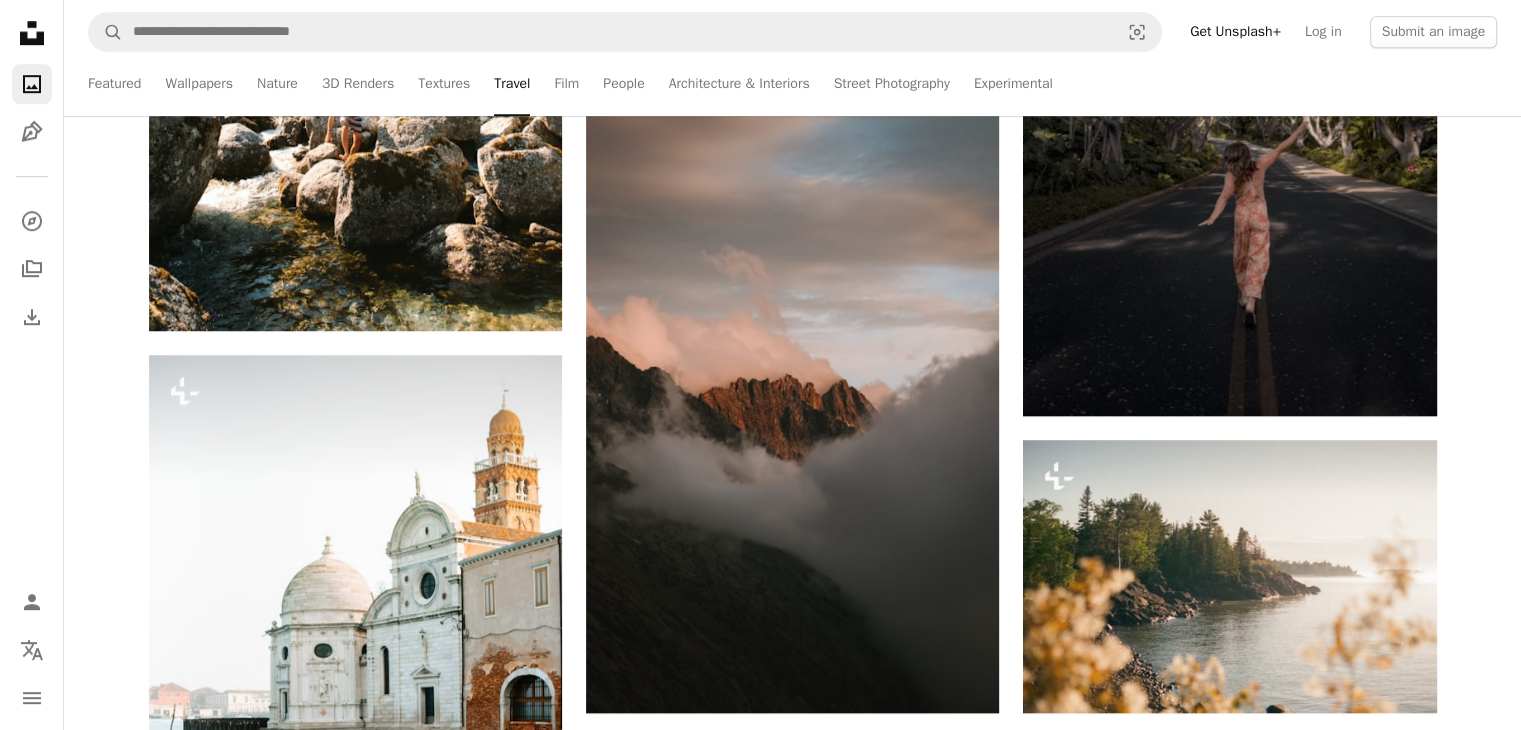 scroll, scrollTop: 1400, scrollLeft: 0, axis: vertical 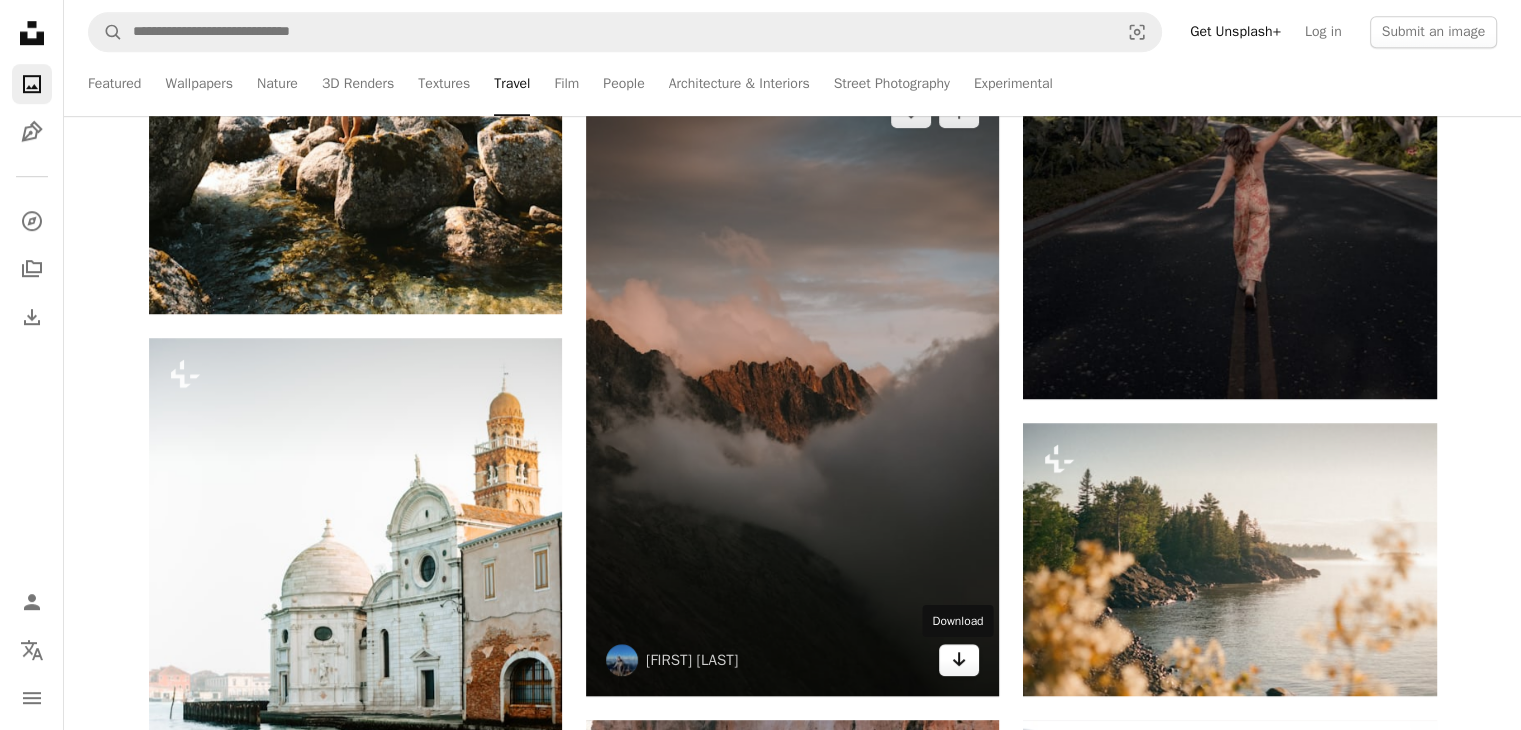 click on "Arrow pointing down" at bounding box center (959, 660) 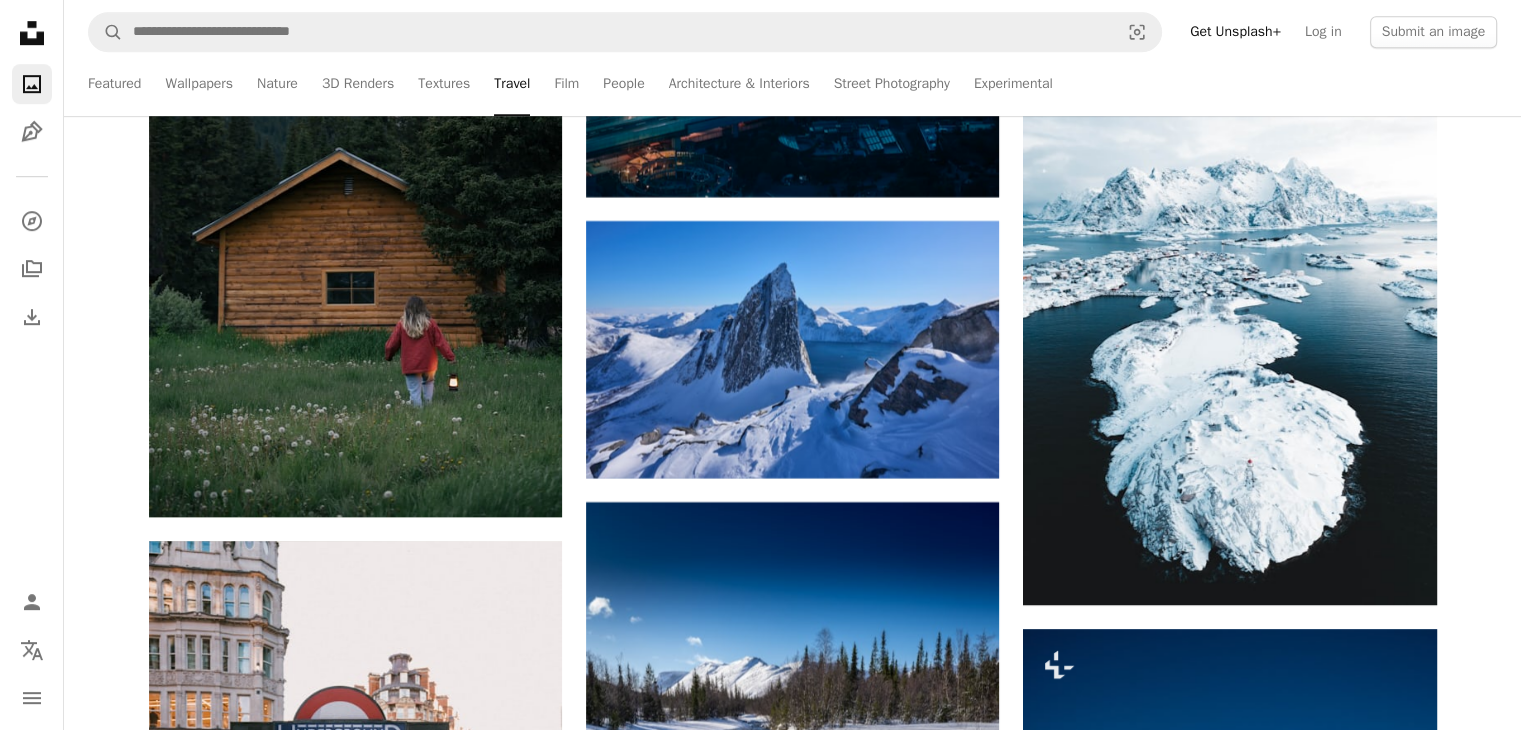 scroll, scrollTop: 8900, scrollLeft: 0, axis: vertical 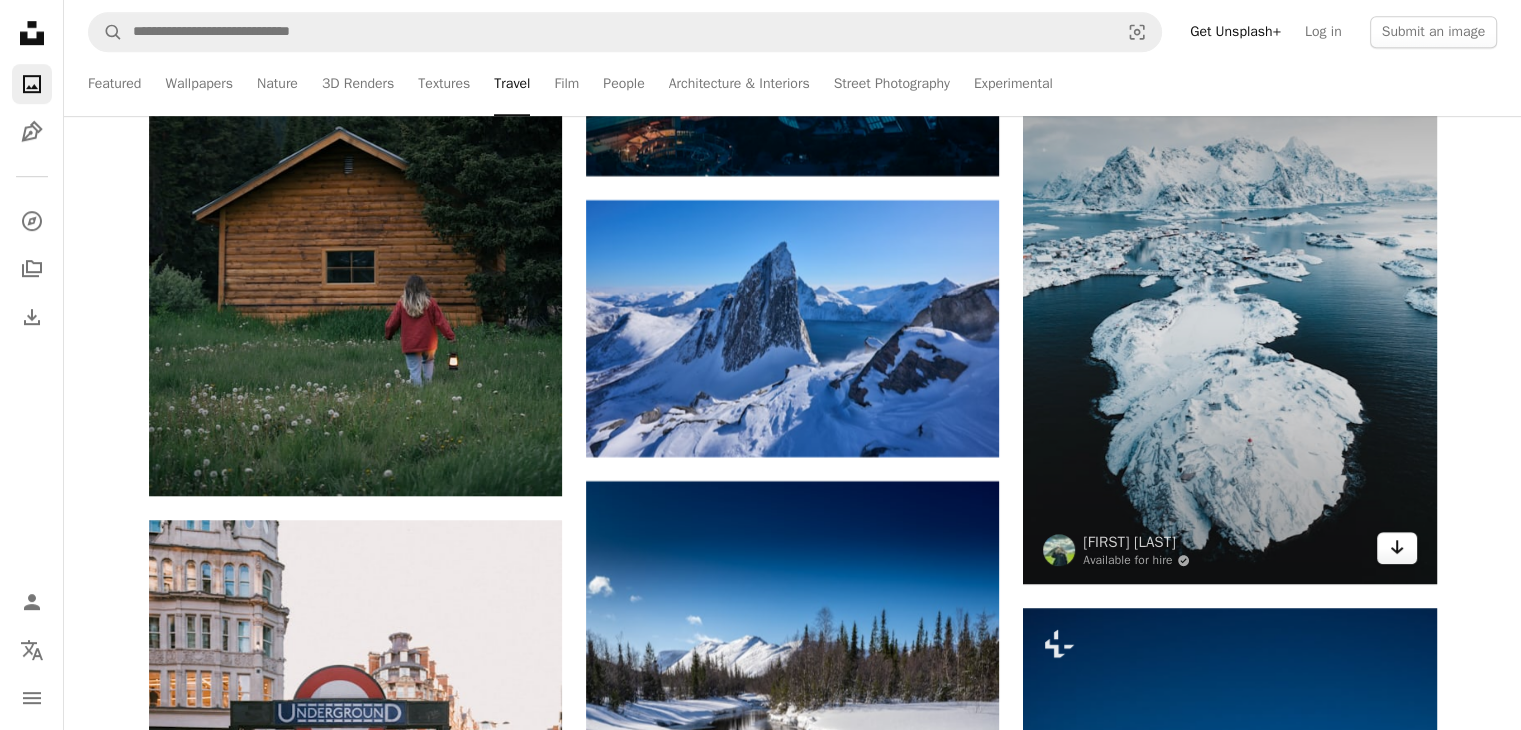 click on "Arrow pointing down" 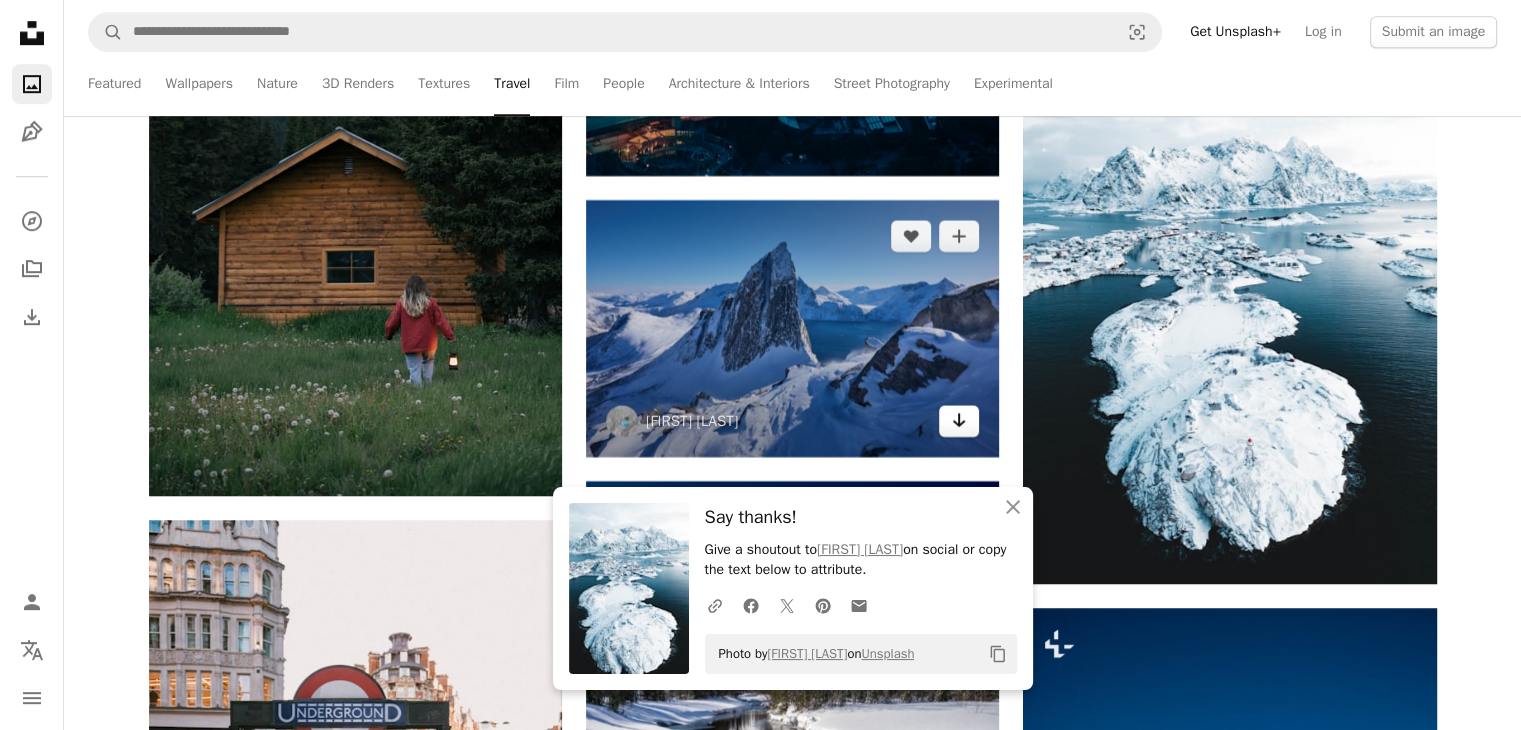 click 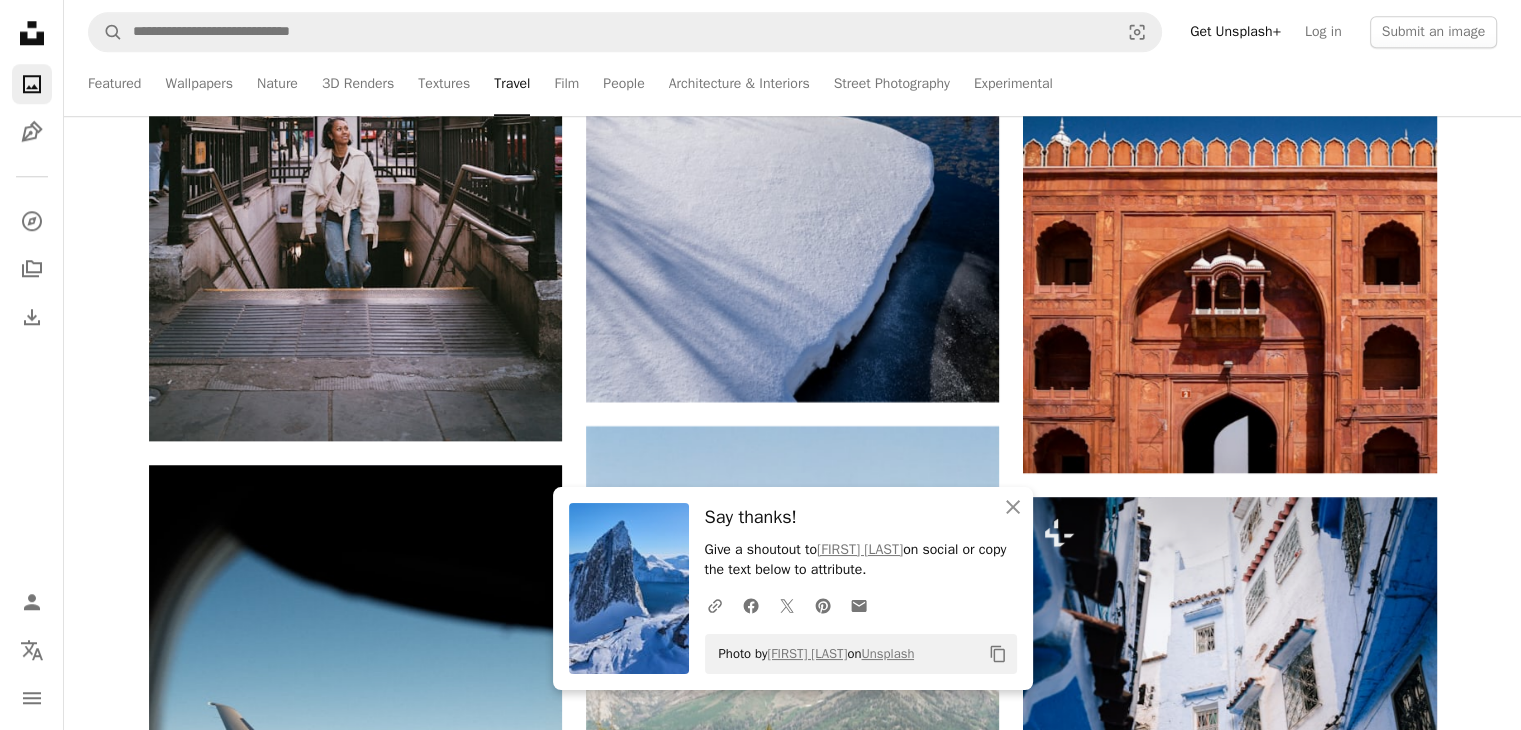 scroll, scrollTop: 9600, scrollLeft: 0, axis: vertical 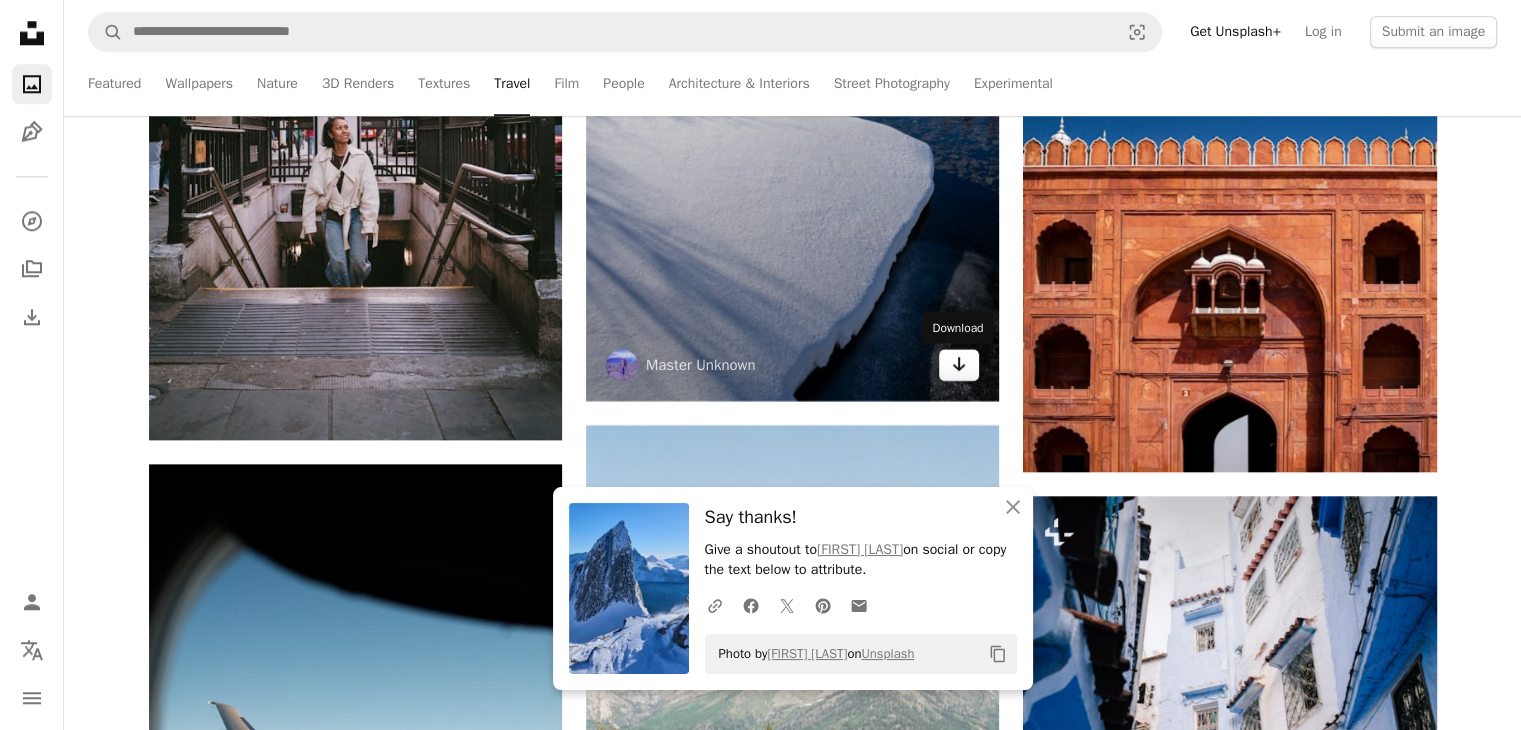 click on "Arrow pointing down" 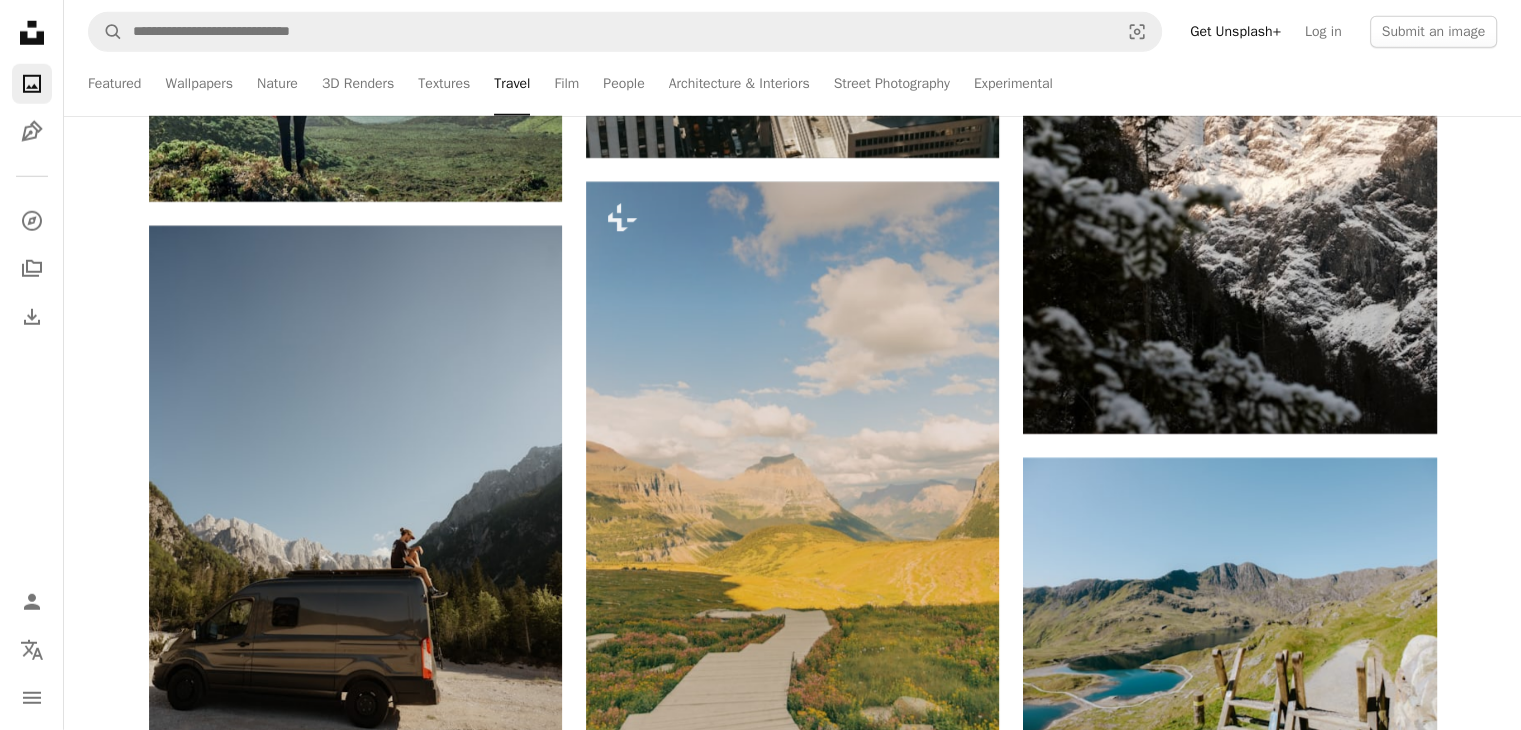 scroll, scrollTop: 28600, scrollLeft: 0, axis: vertical 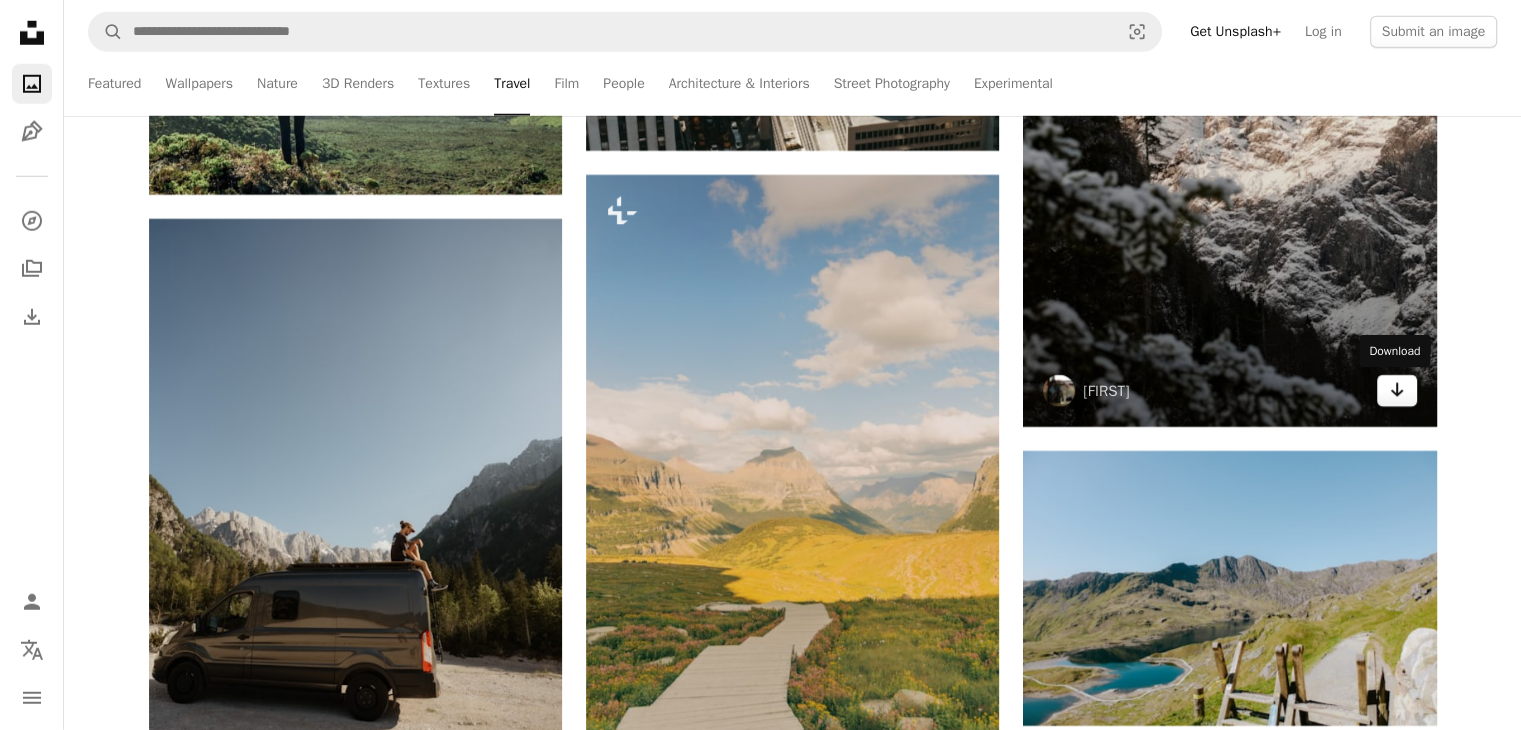 click on "Arrow pointing down" at bounding box center [1397, 391] 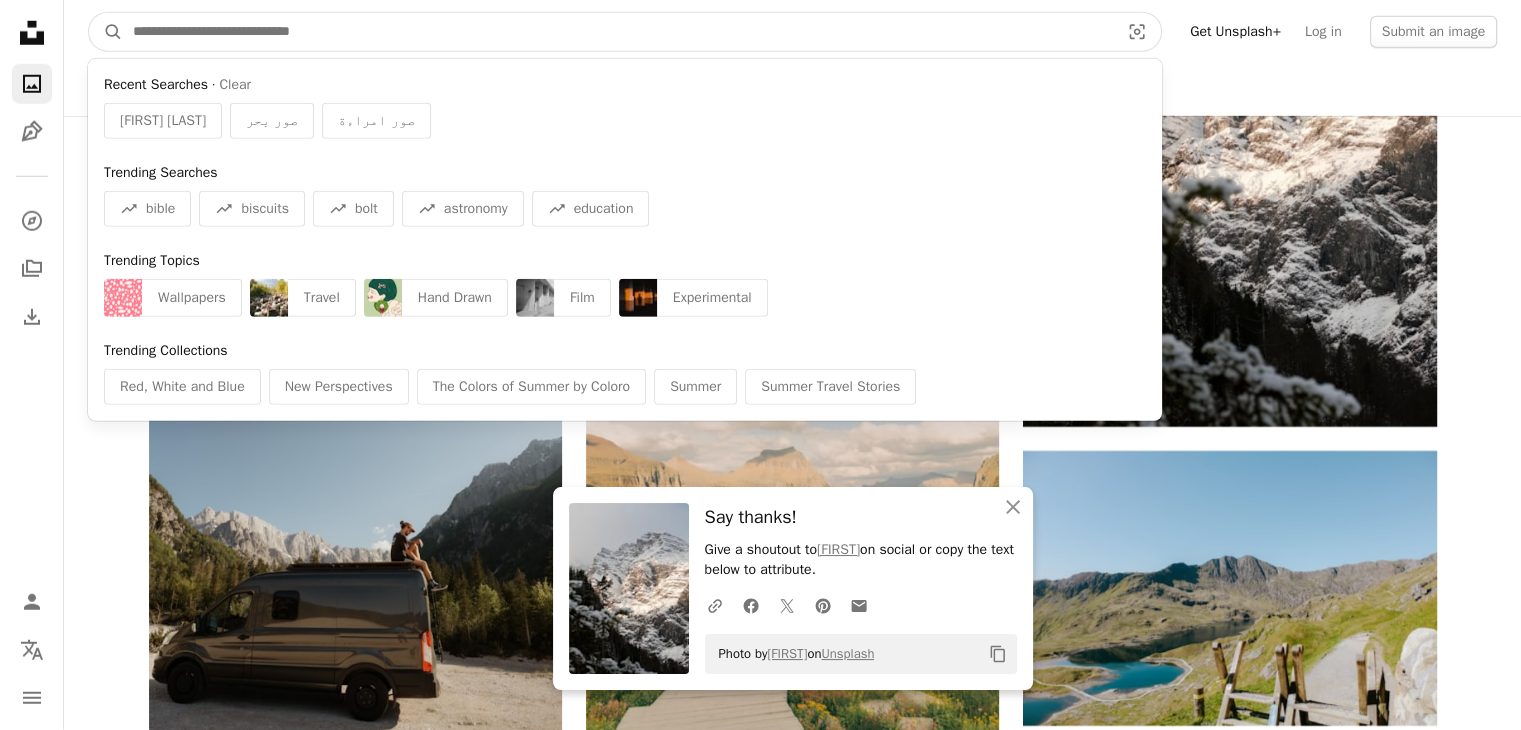 click at bounding box center [618, 32] 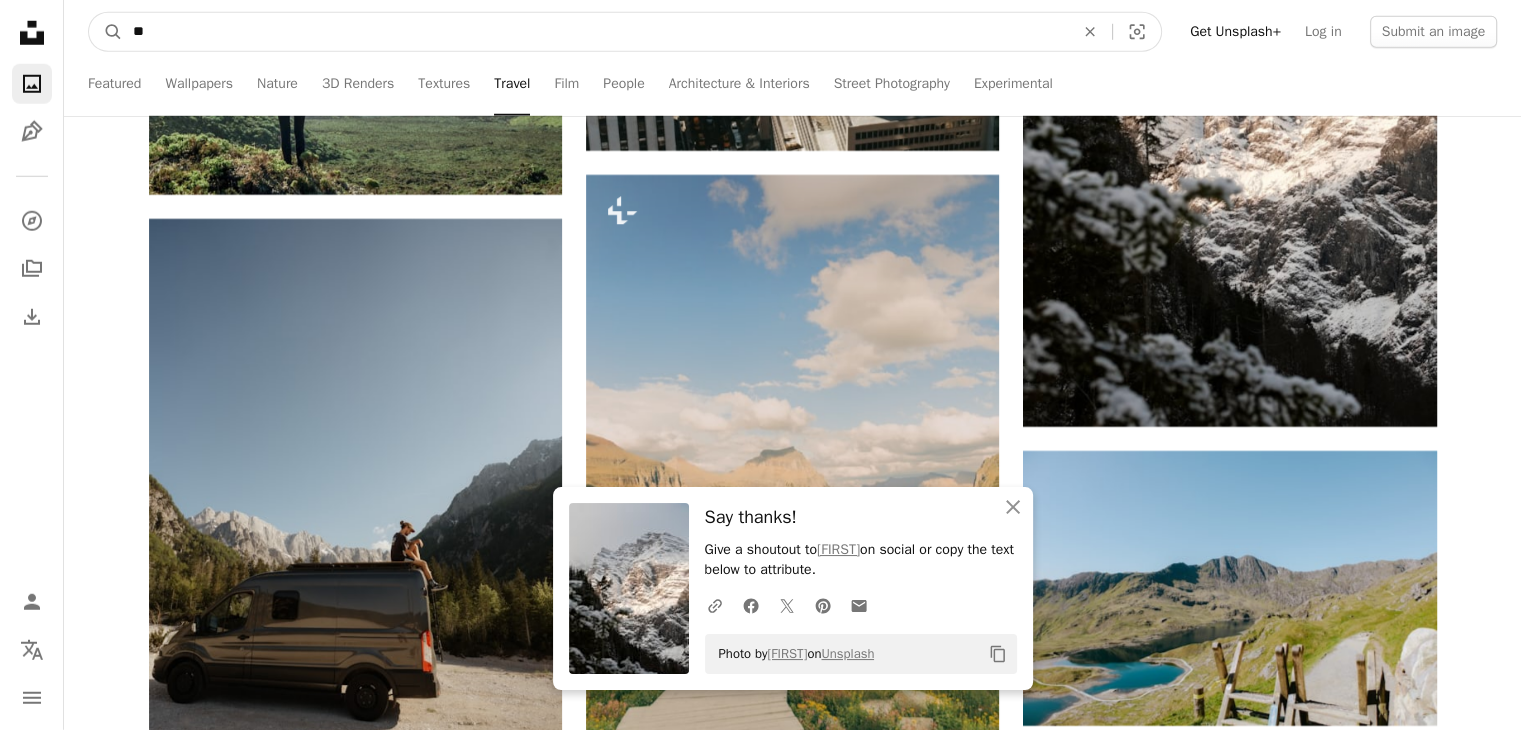 type on "*" 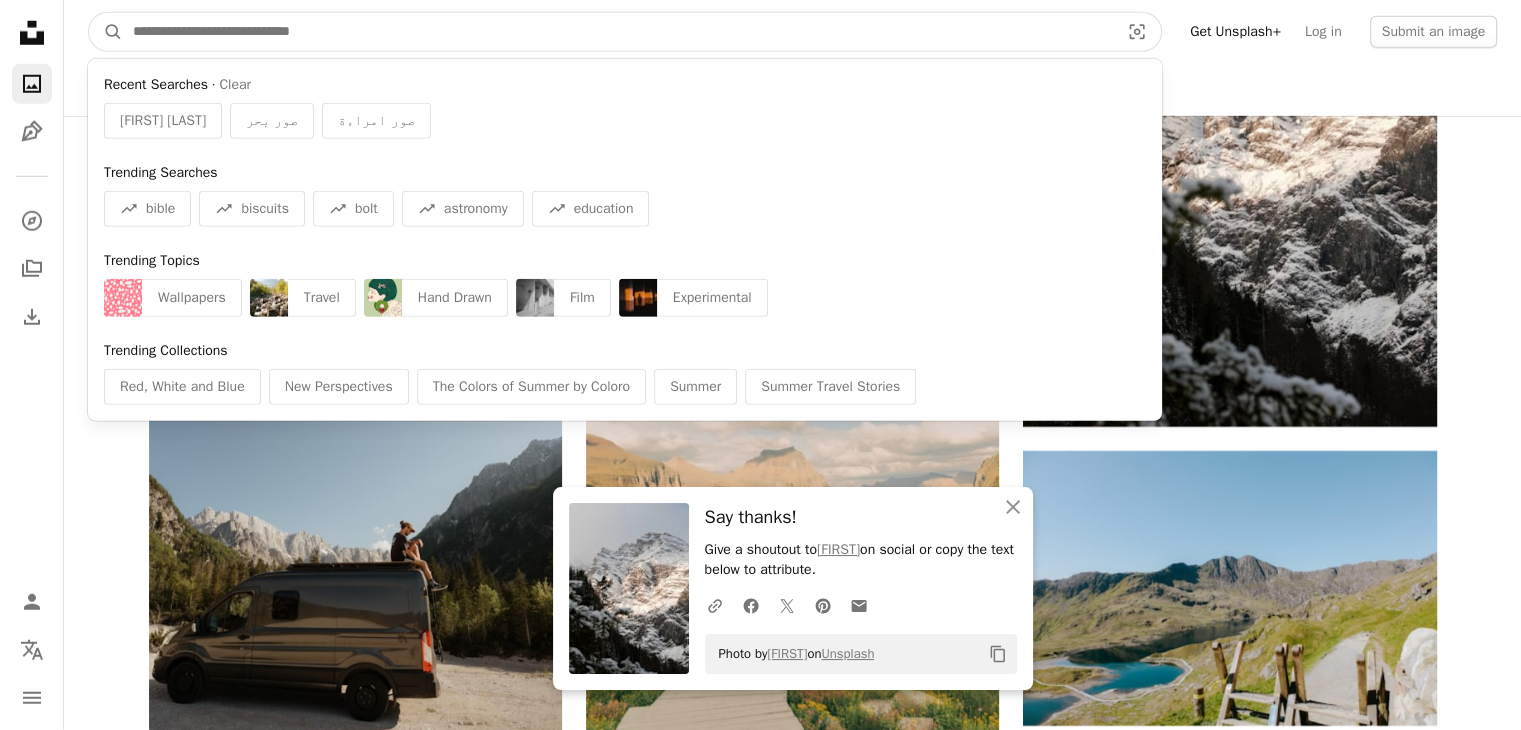 type on "*" 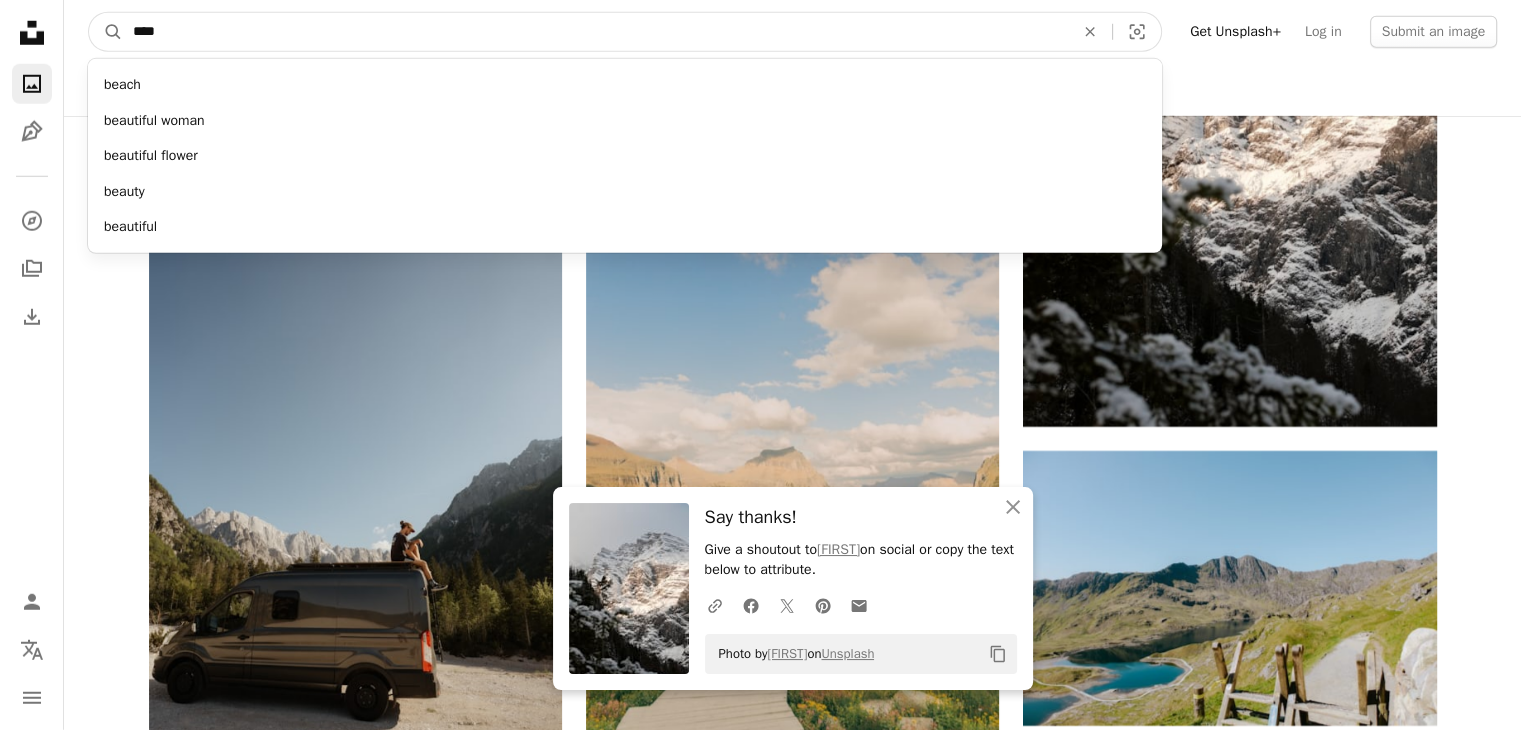 type on "****" 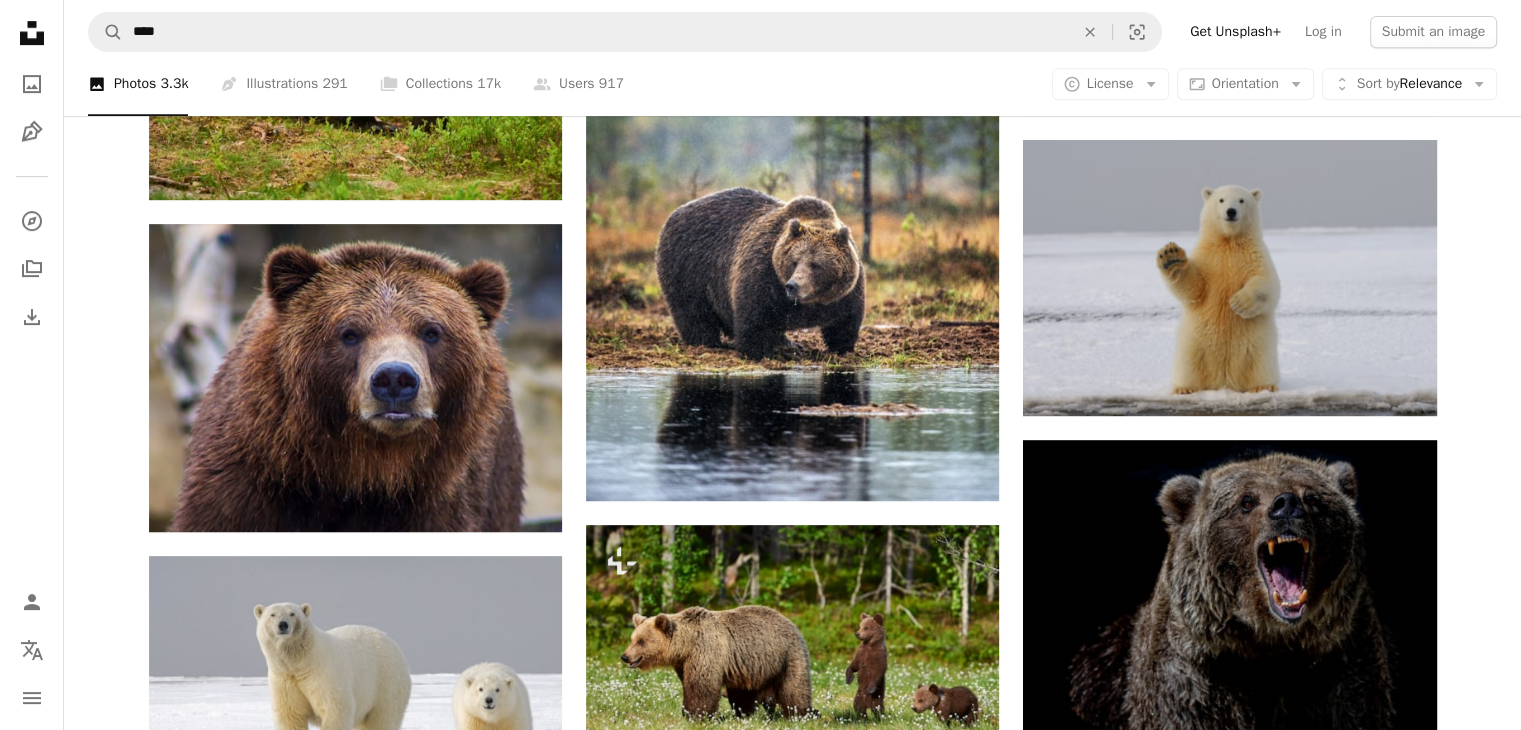 scroll, scrollTop: 900, scrollLeft: 0, axis: vertical 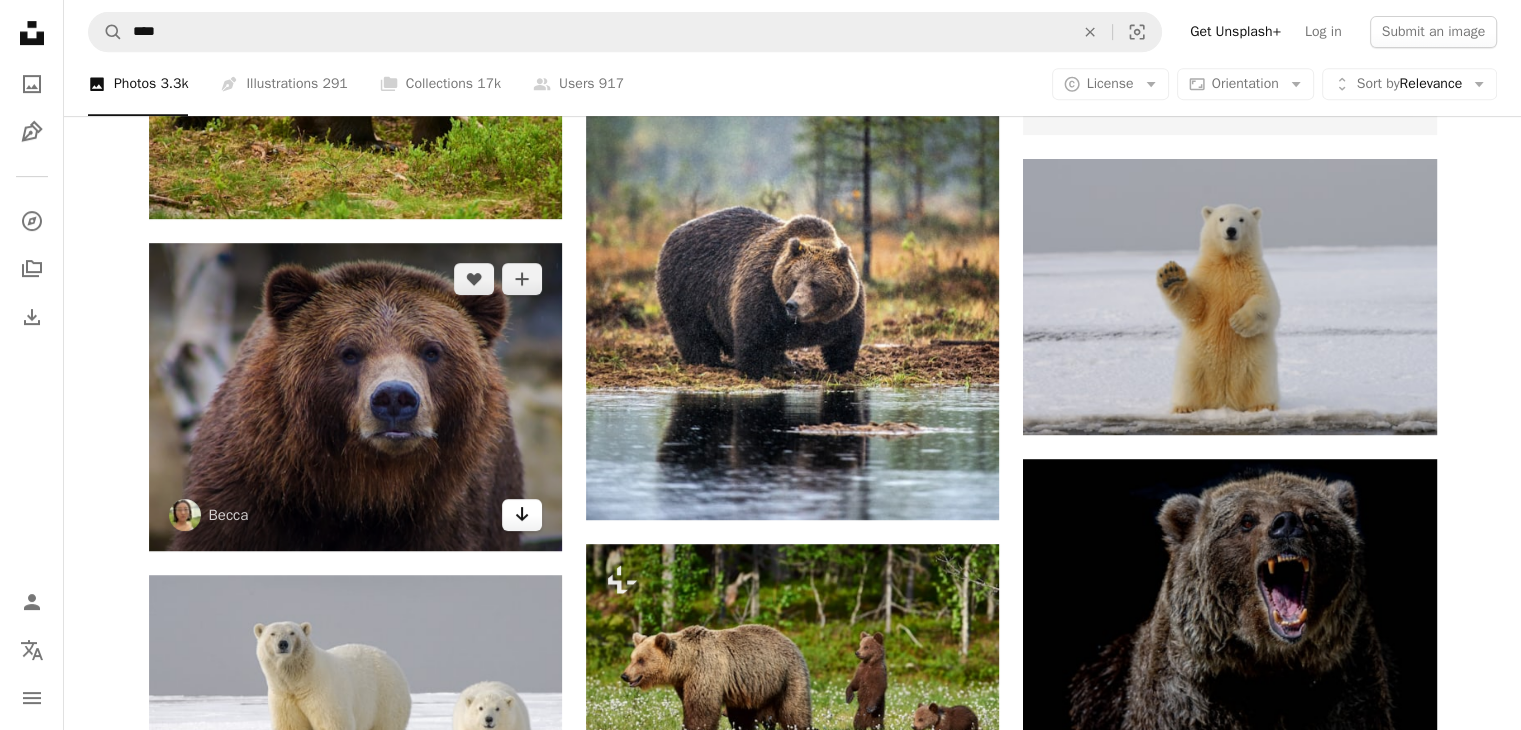 click 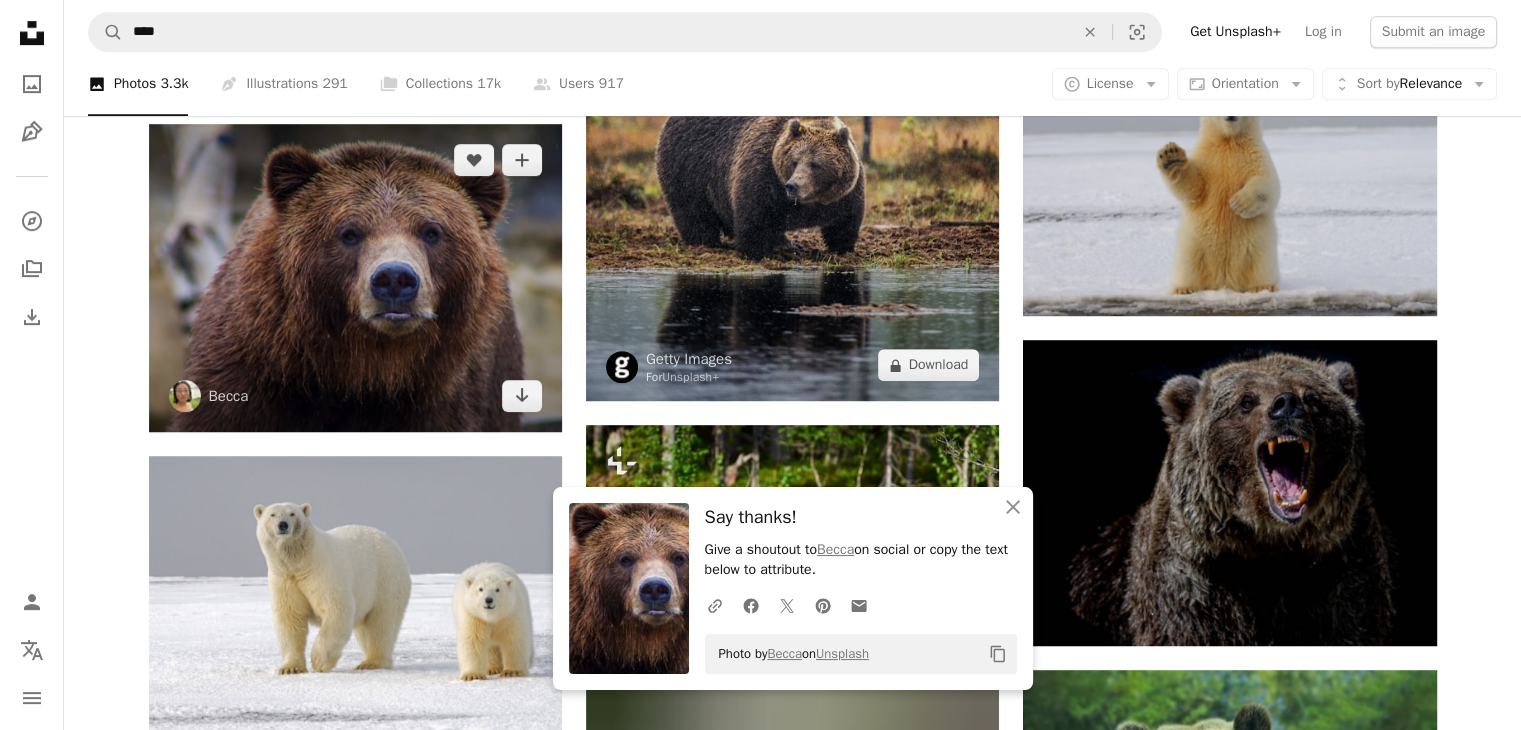 scroll, scrollTop: 1100, scrollLeft: 0, axis: vertical 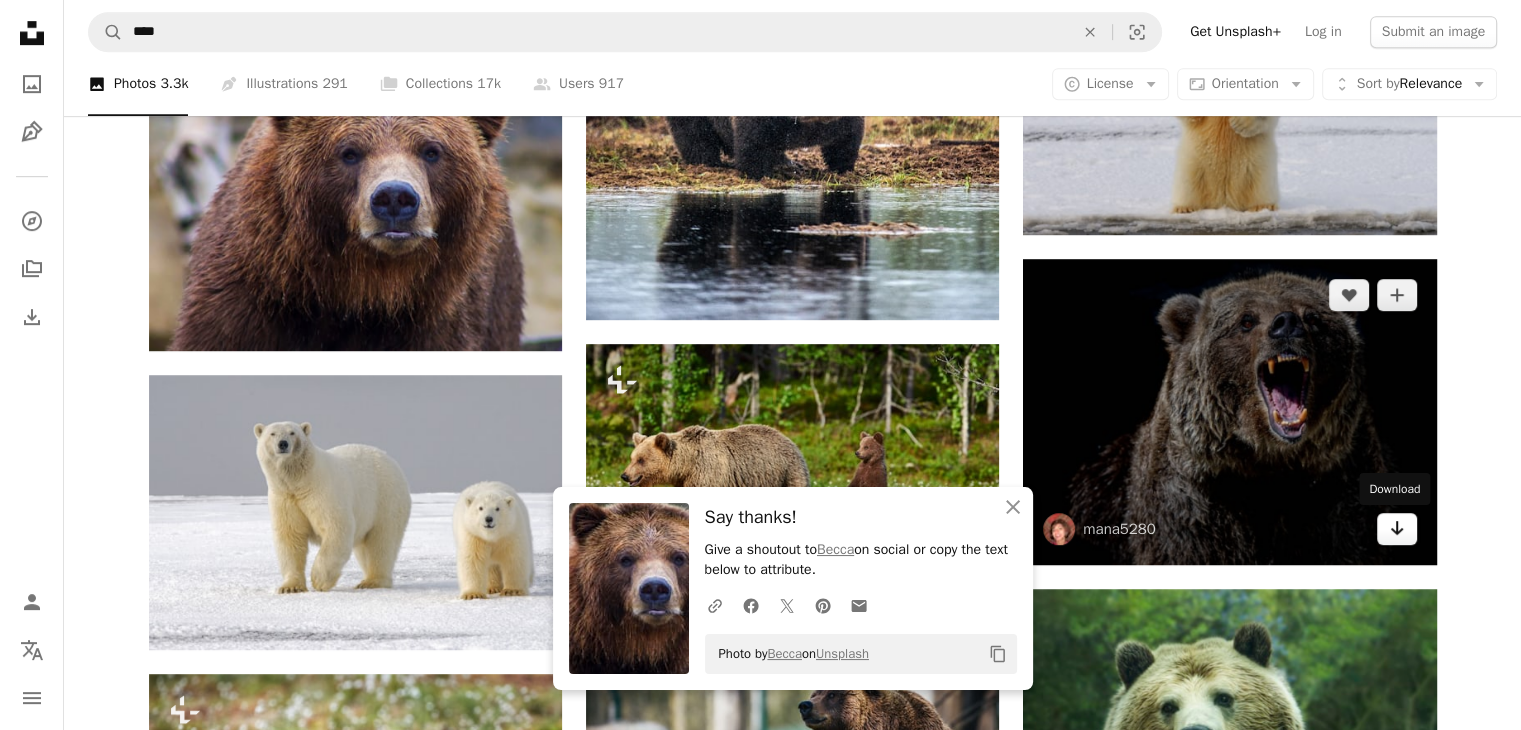 click on "Arrow pointing down" 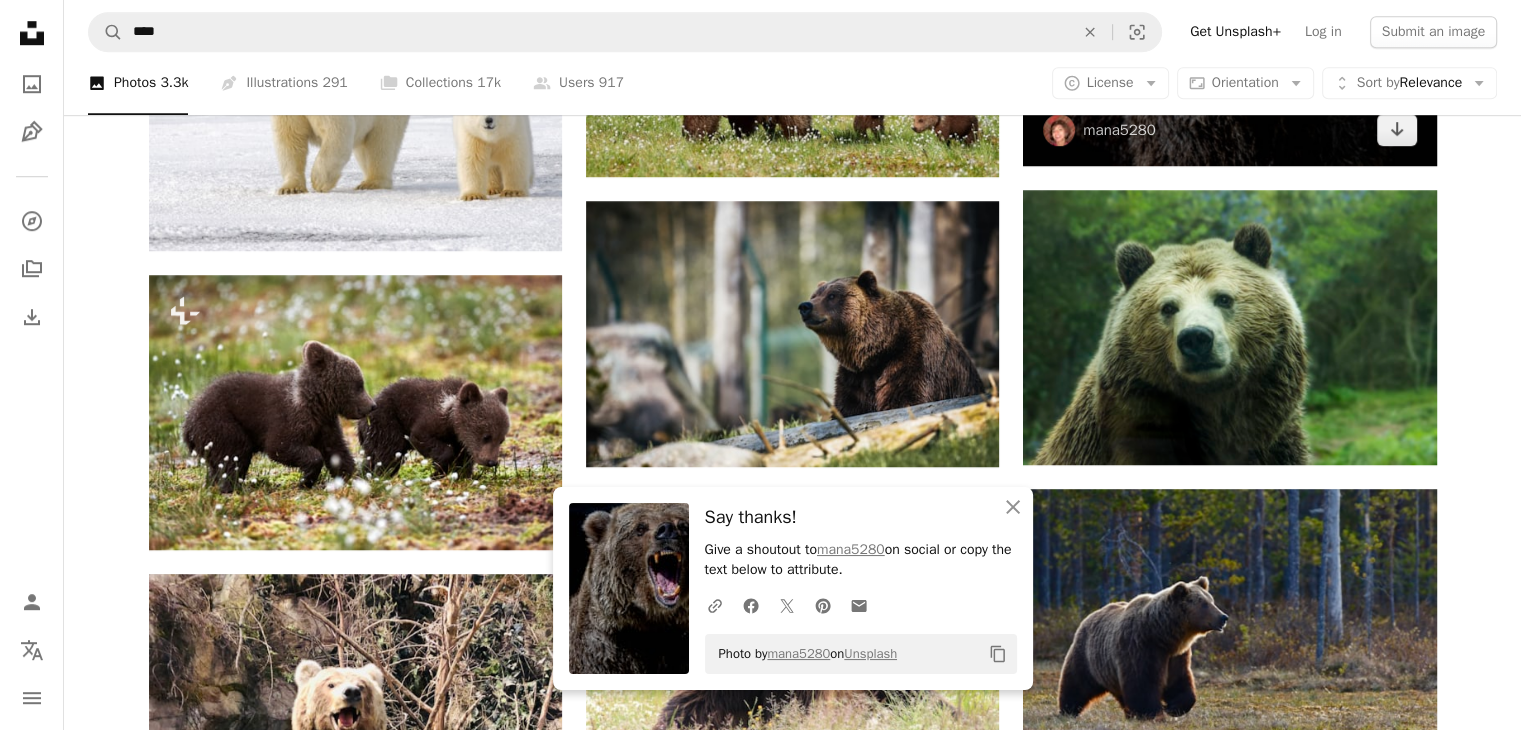 scroll, scrollTop: 1500, scrollLeft: 0, axis: vertical 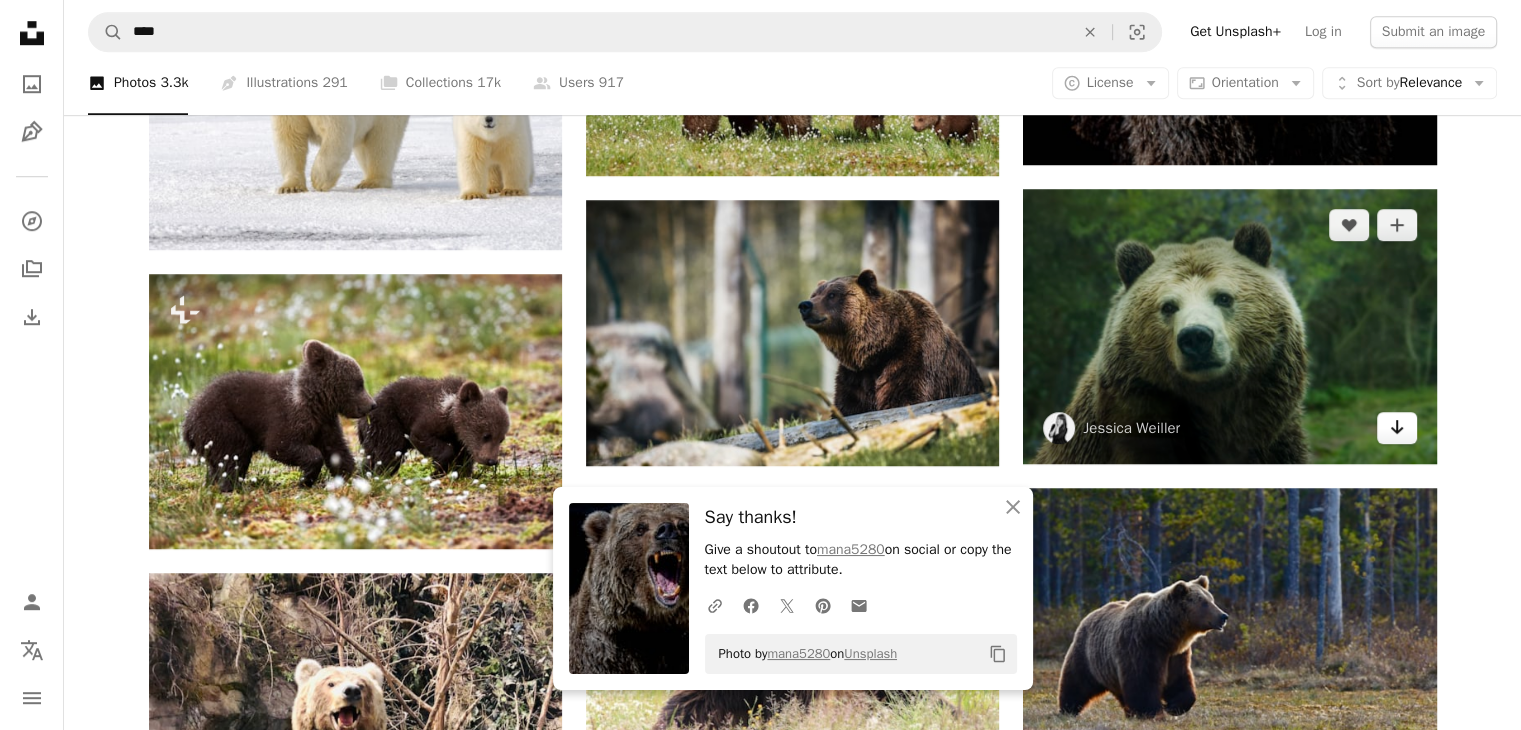click 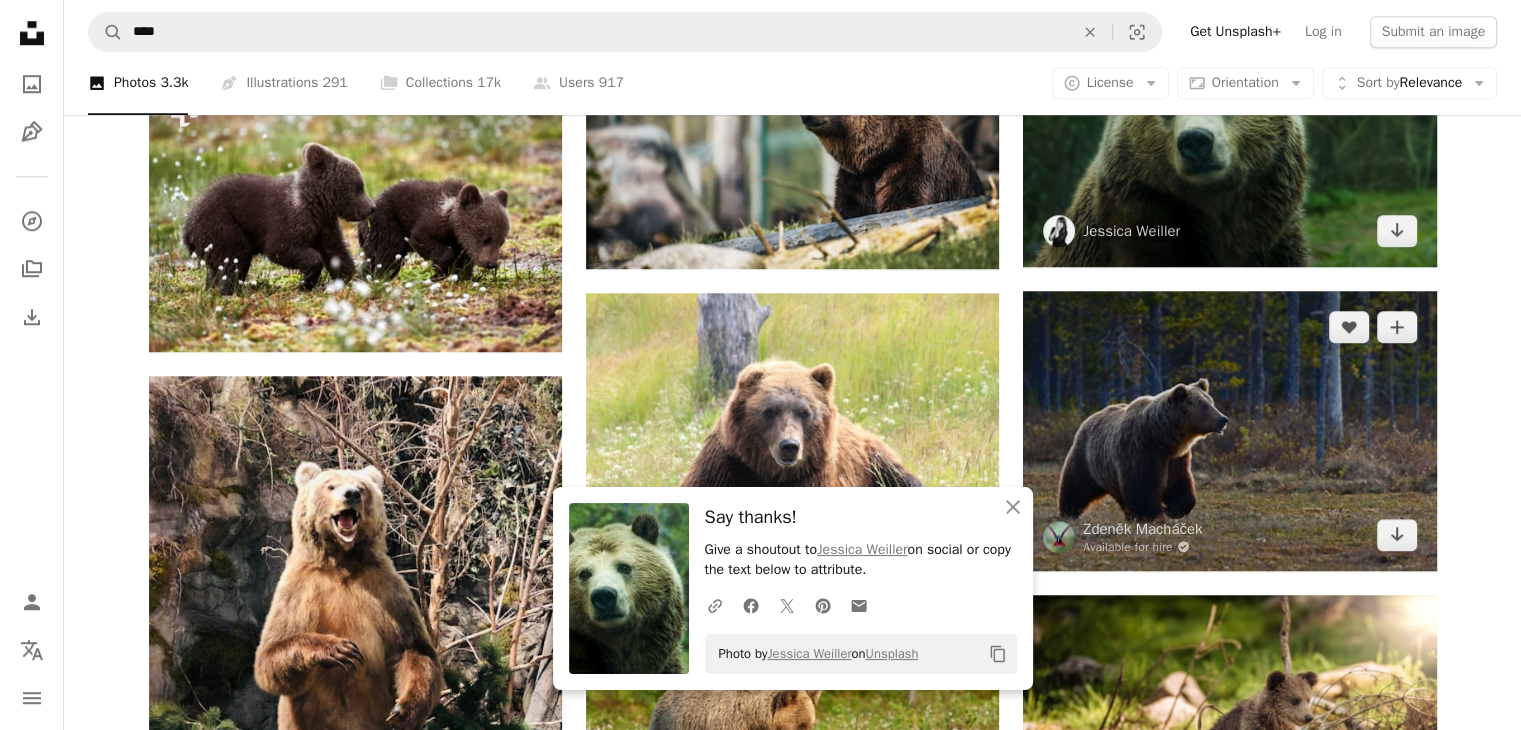 scroll, scrollTop: 1800, scrollLeft: 0, axis: vertical 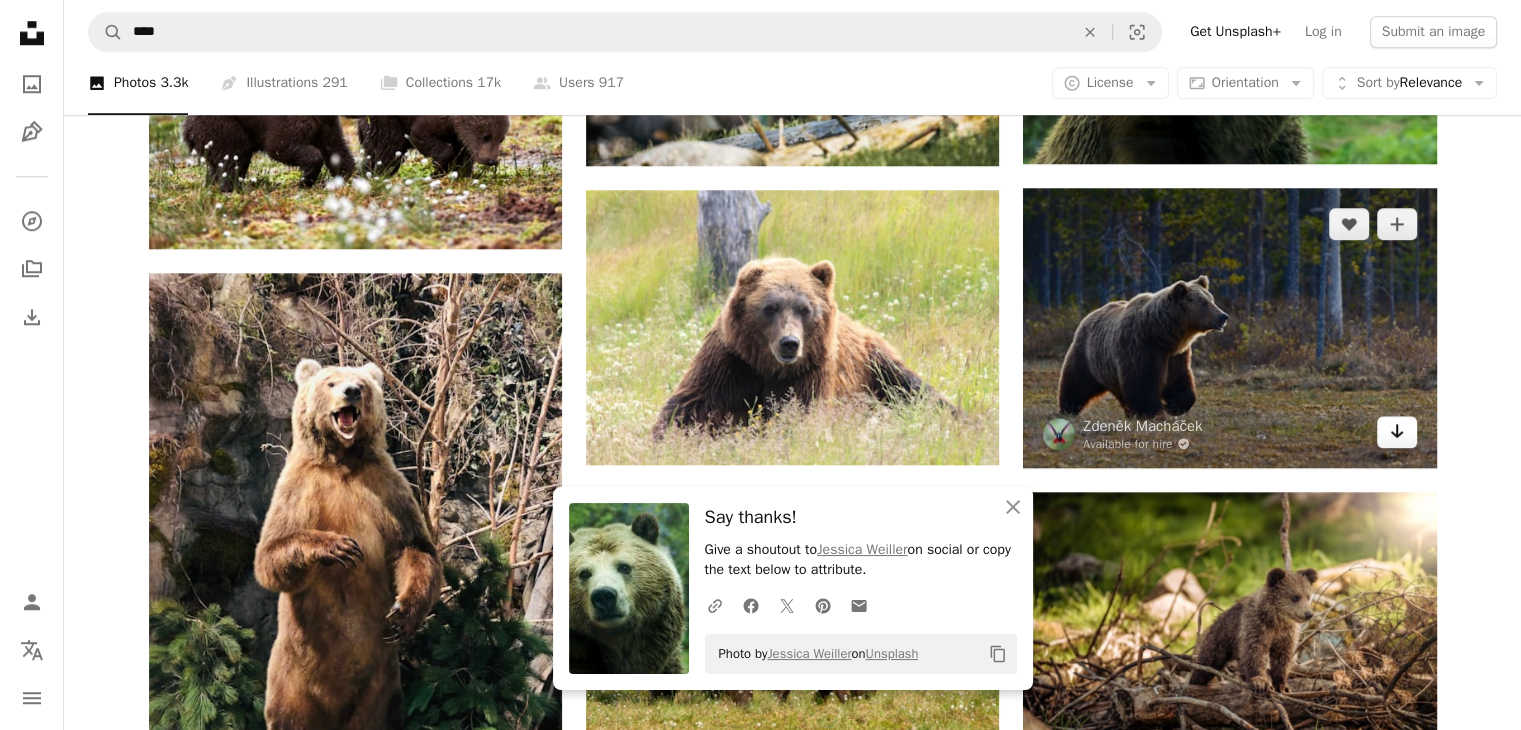 click on "Arrow pointing down" 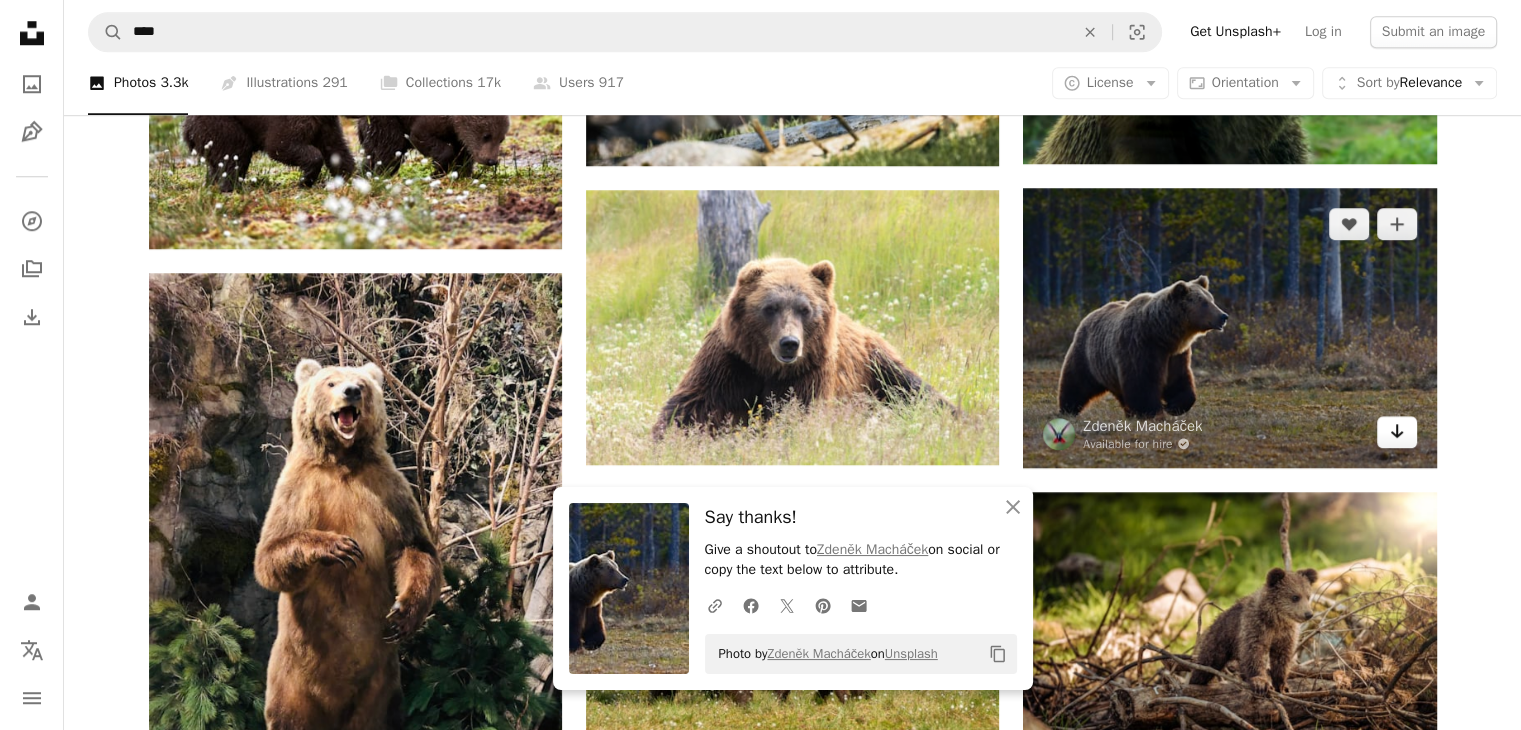 click 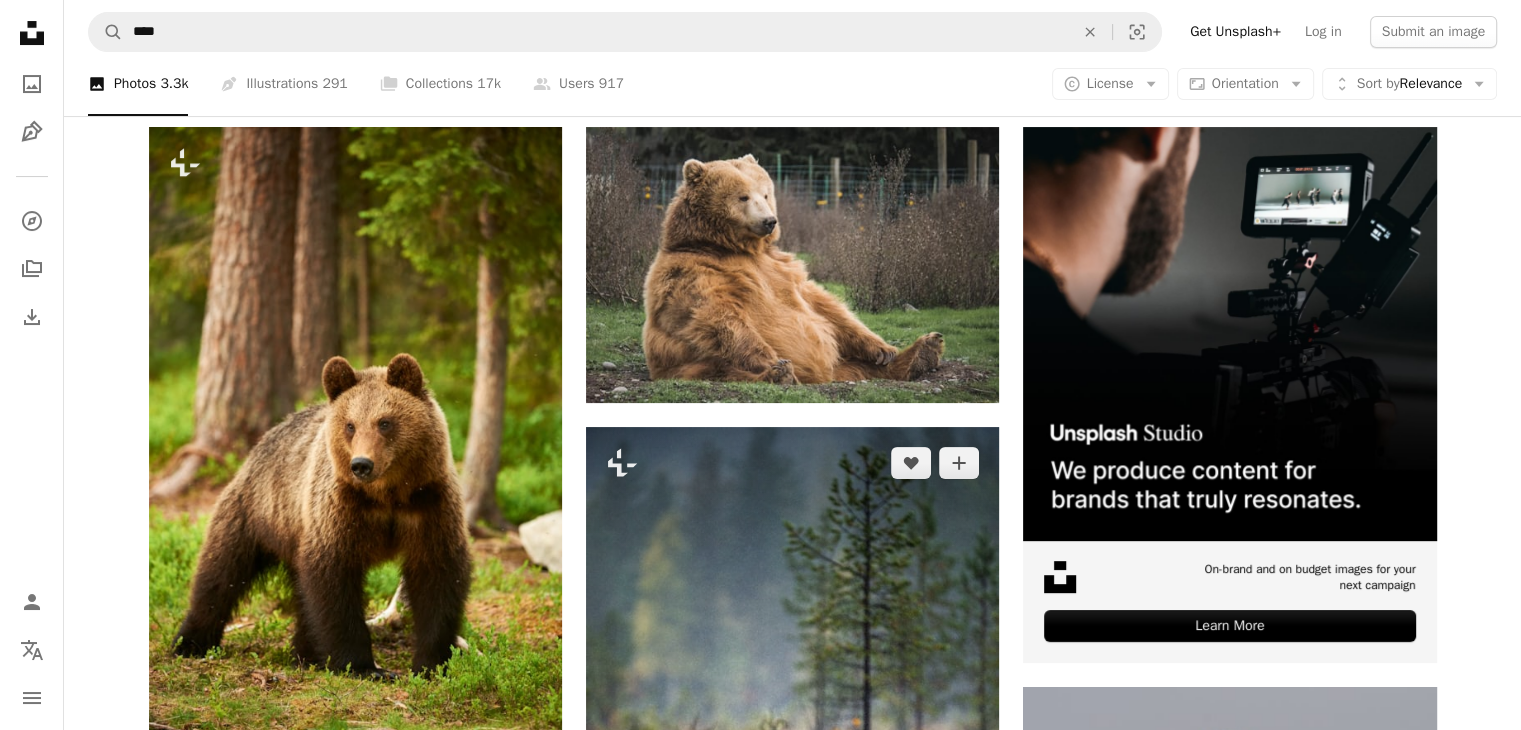 scroll, scrollTop: 0, scrollLeft: 0, axis: both 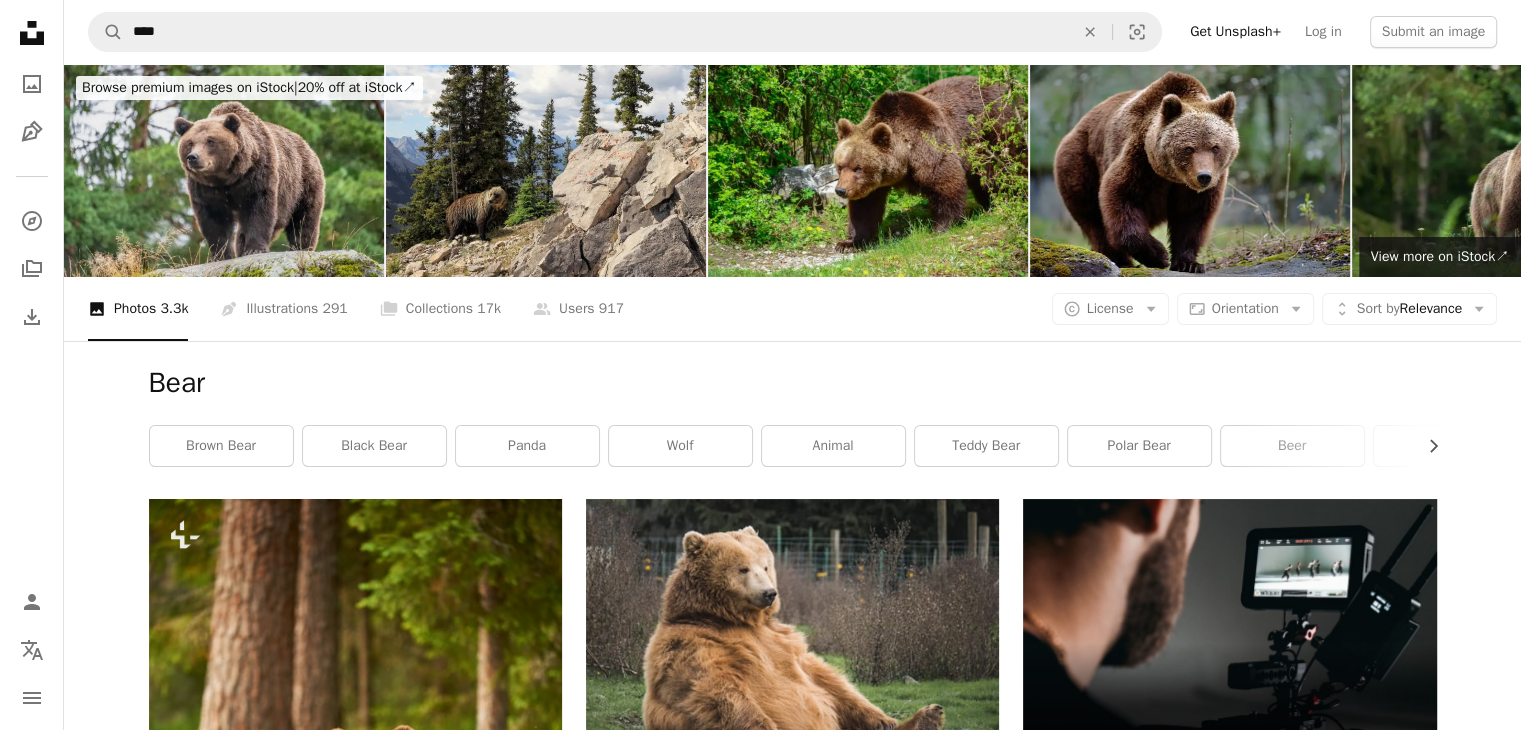 click at bounding box center (224, 170) 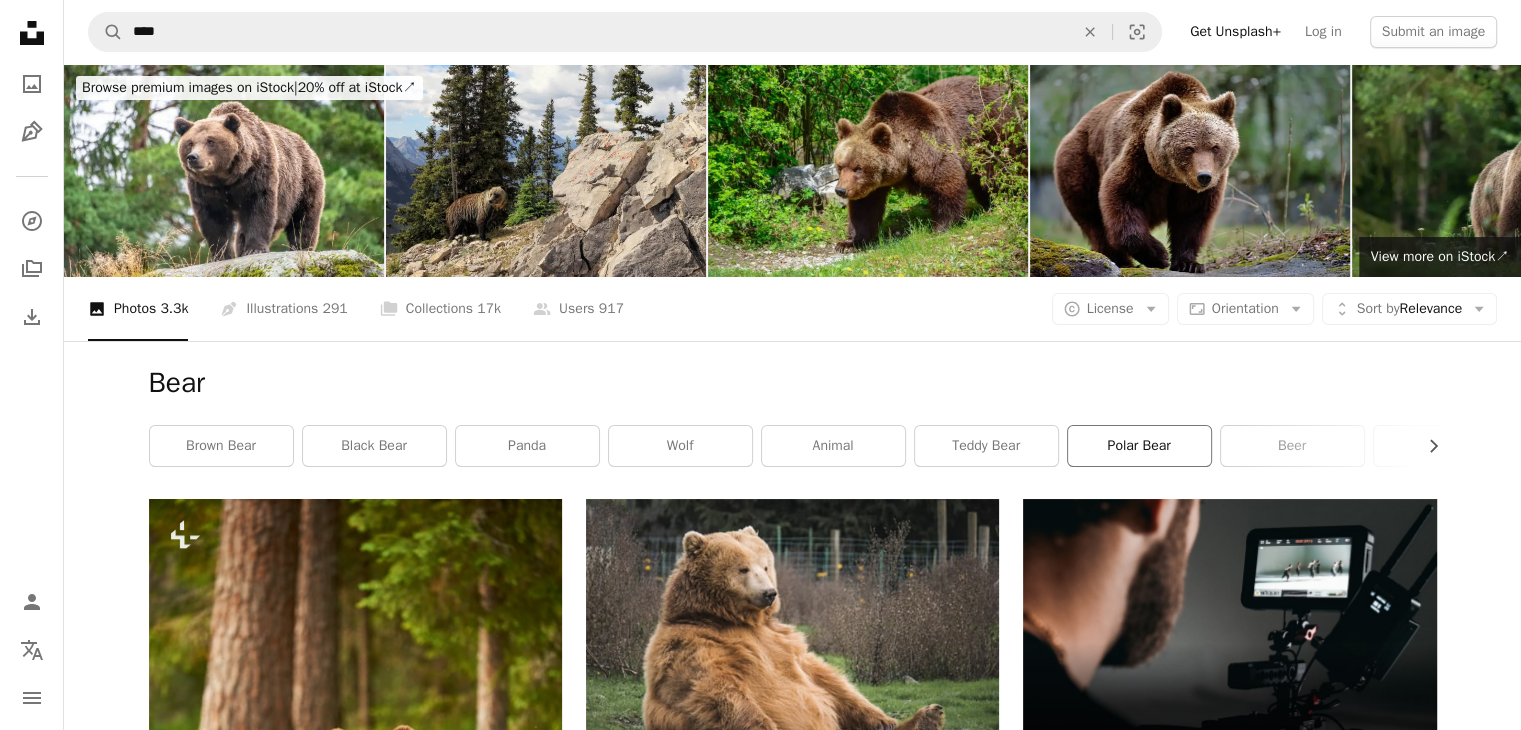 click on "polar bear" at bounding box center [1139, 446] 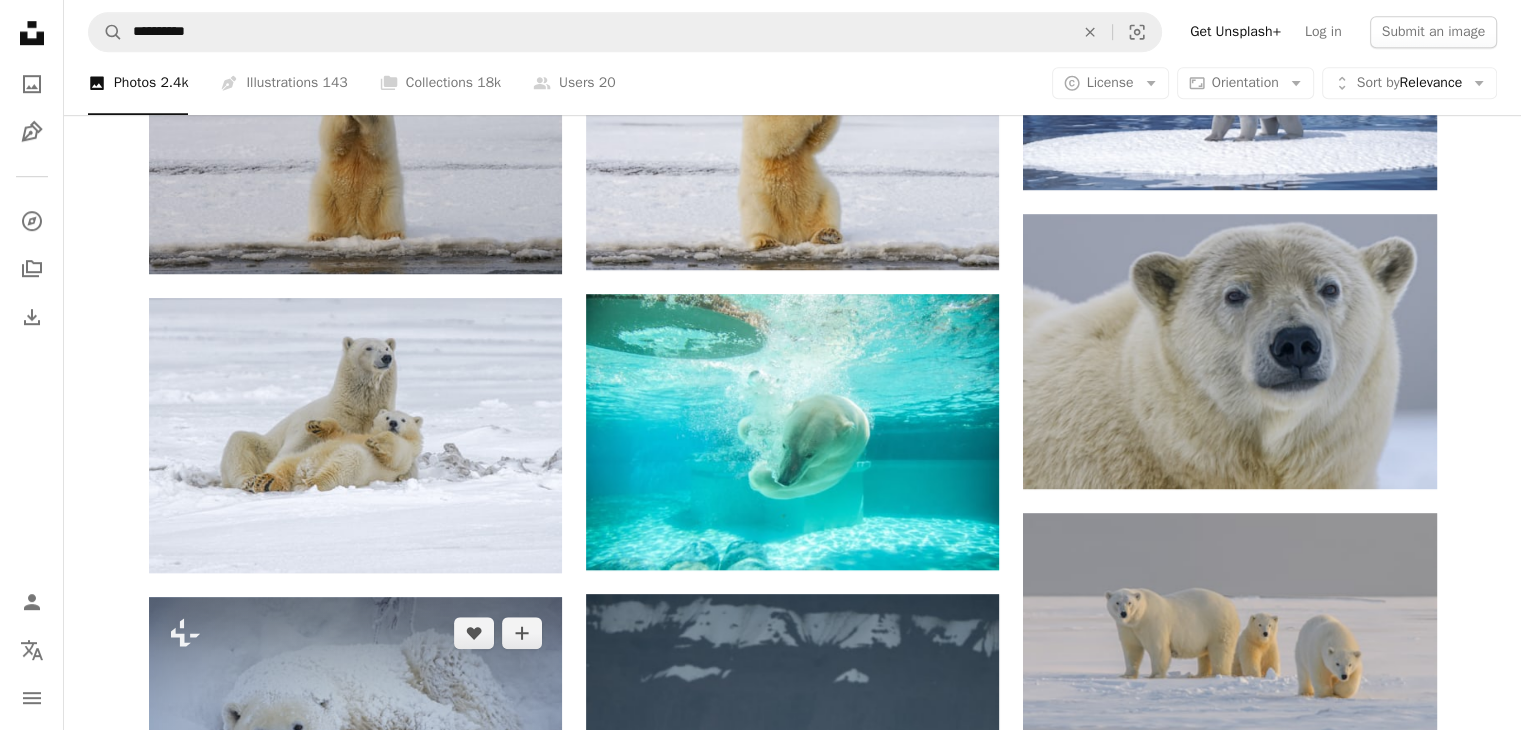 scroll, scrollTop: 1400, scrollLeft: 0, axis: vertical 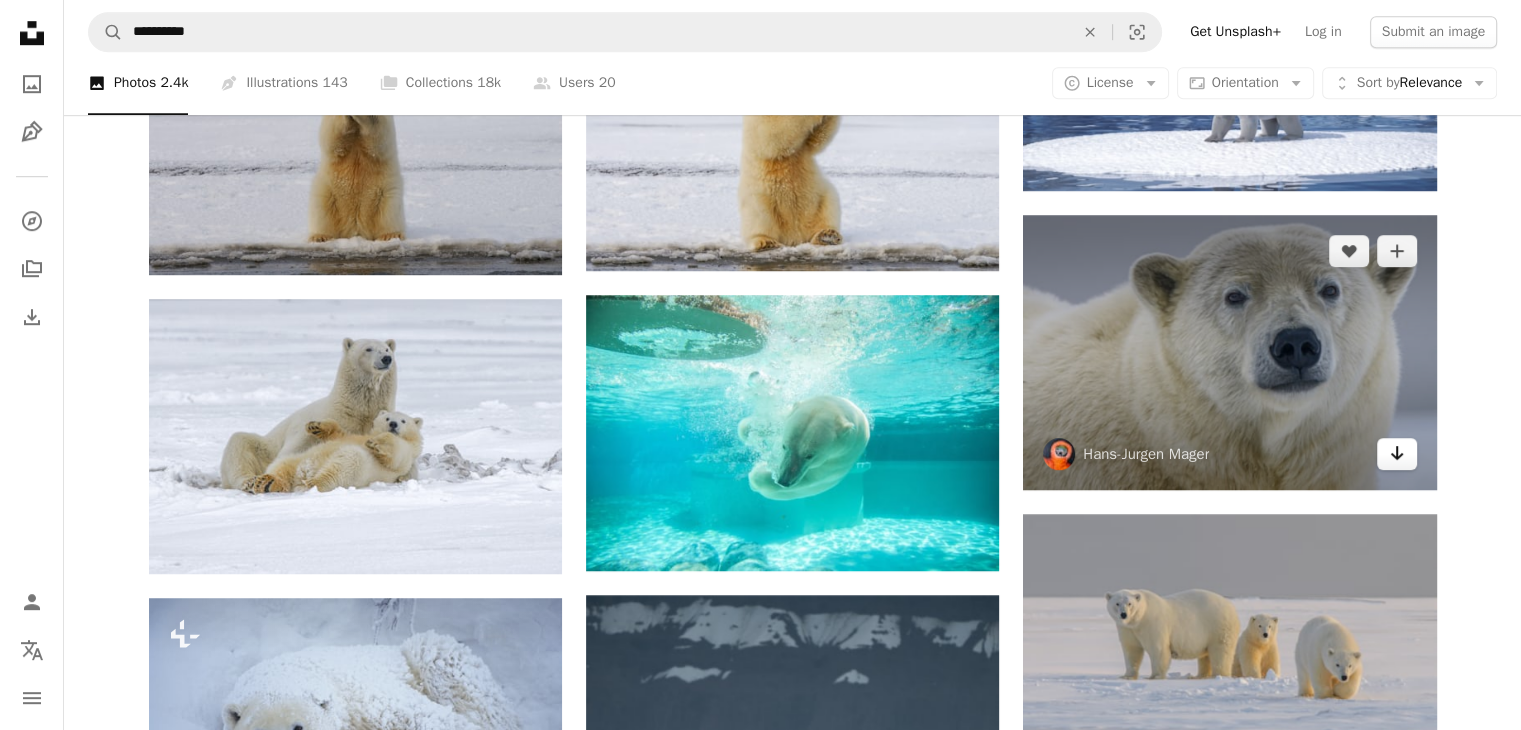 click on "Arrow pointing down" at bounding box center [1397, 454] 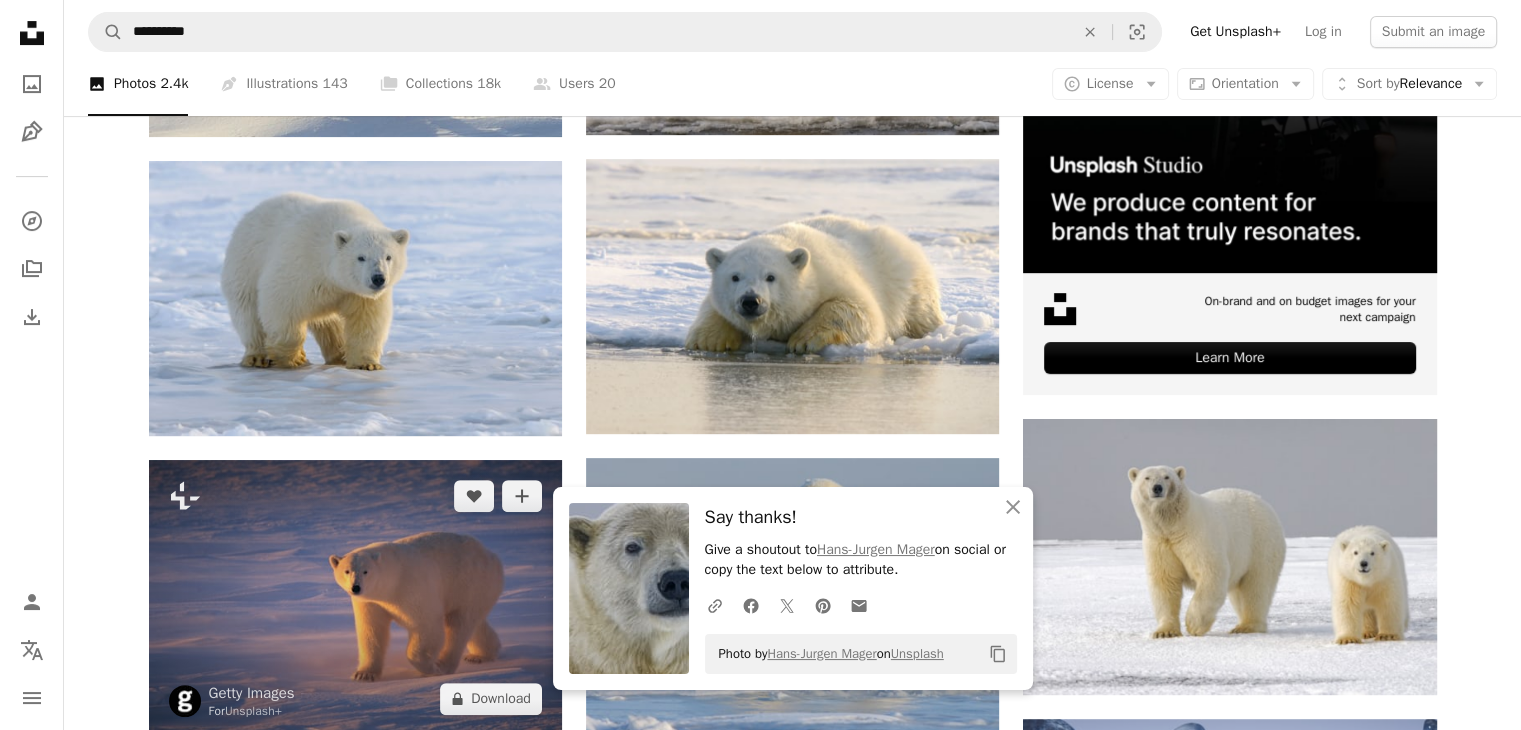 scroll, scrollTop: 600, scrollLeft: 0, axis: vertical 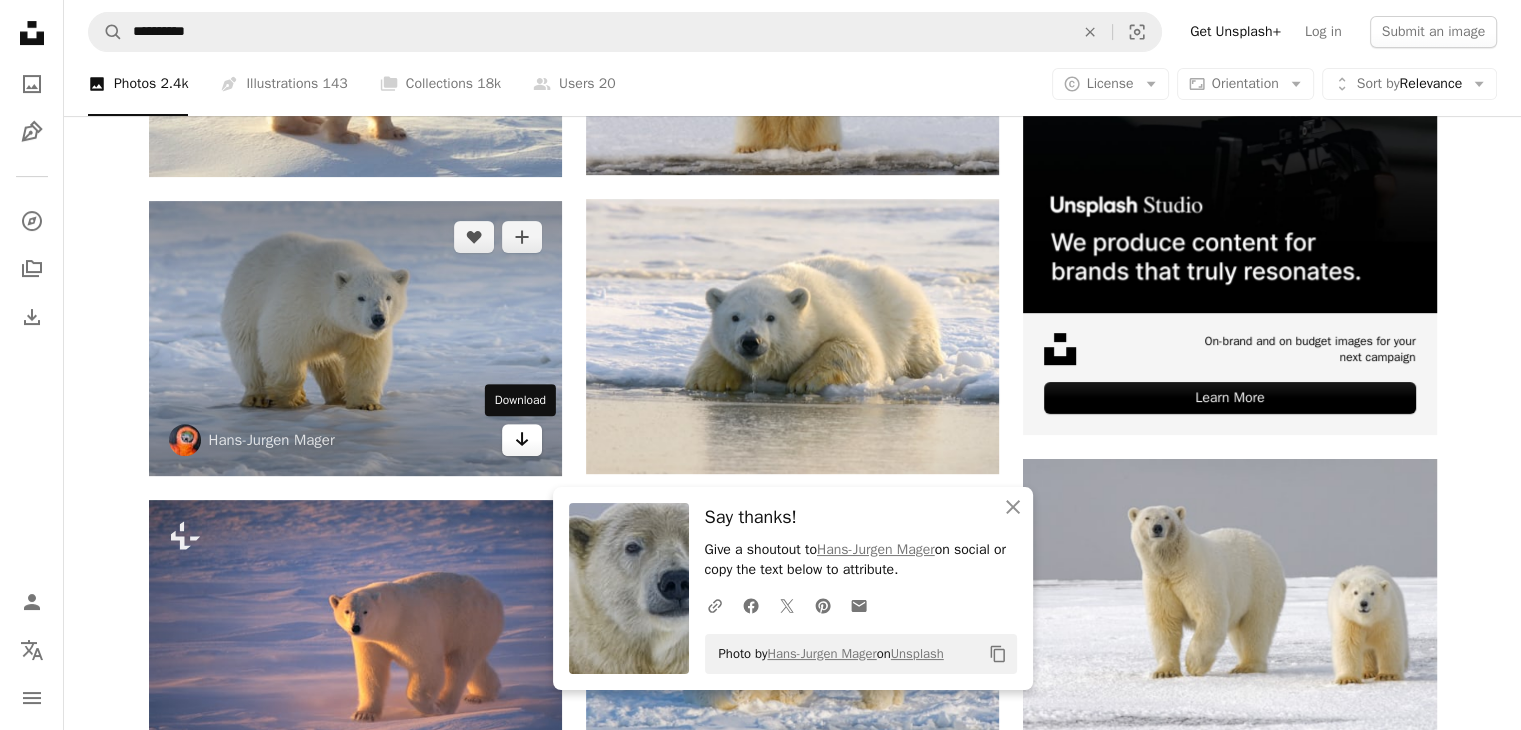 click on "Arrow pointing down" 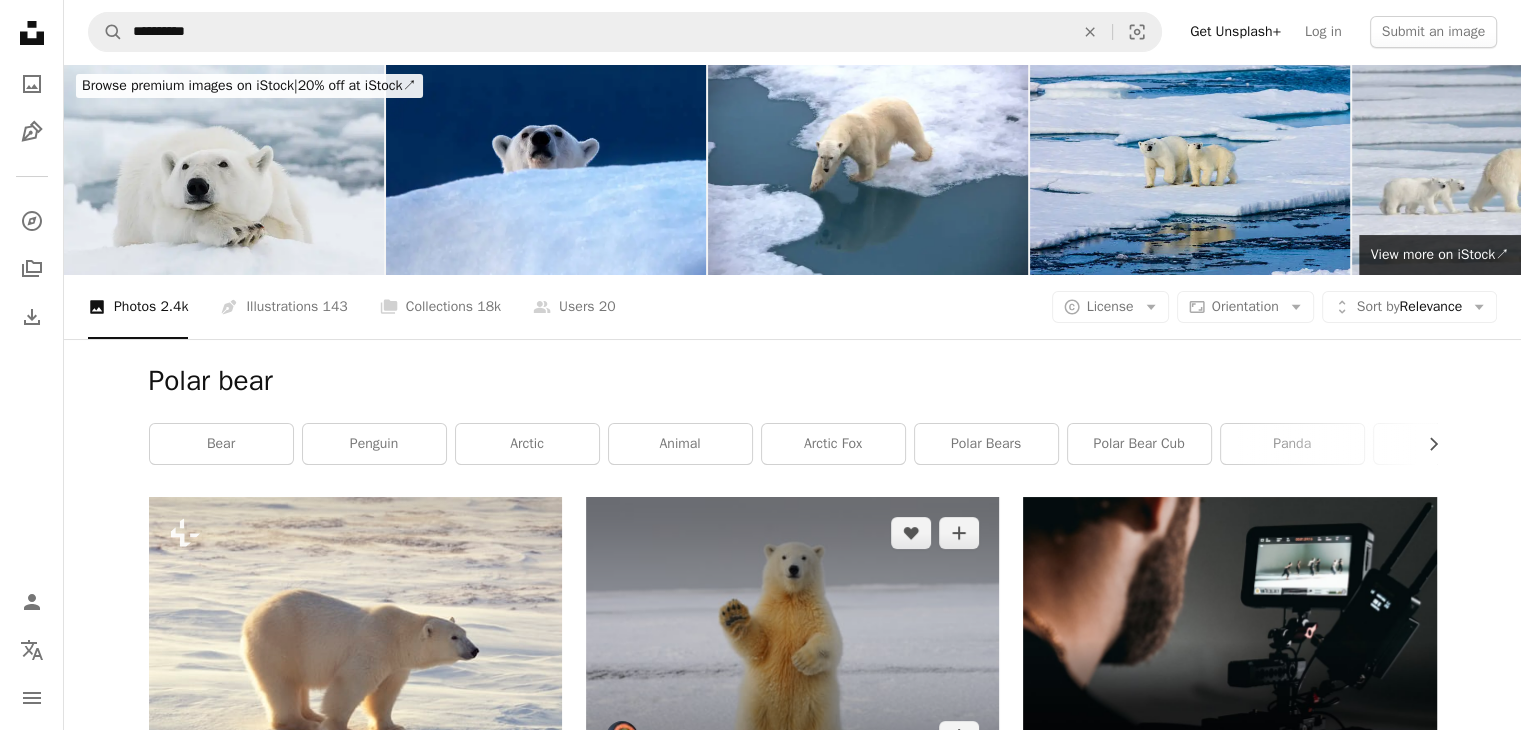 scroll, scrollTop: 0, scrollLeft: 0, axis: both 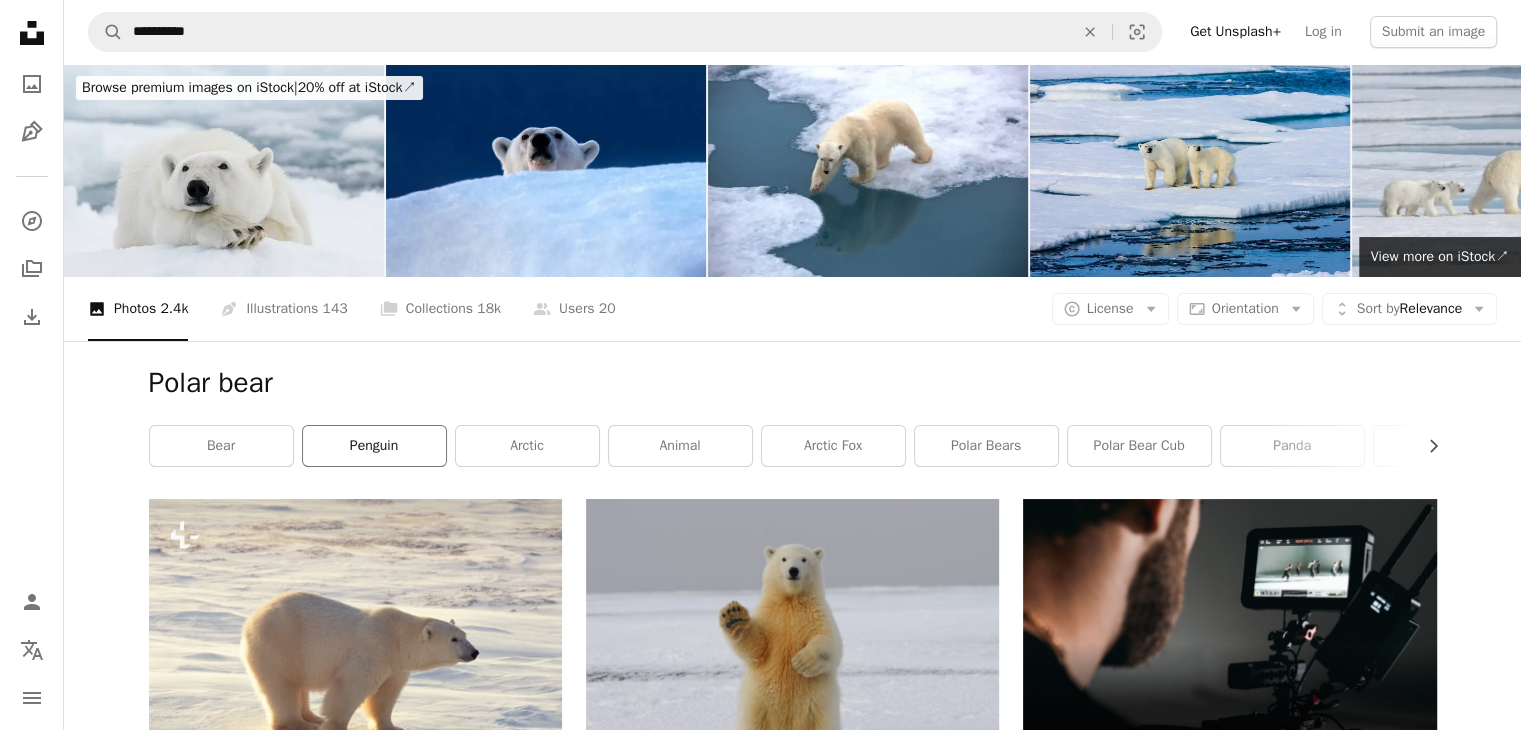click on "penguin" at bounding box center [374, 446] 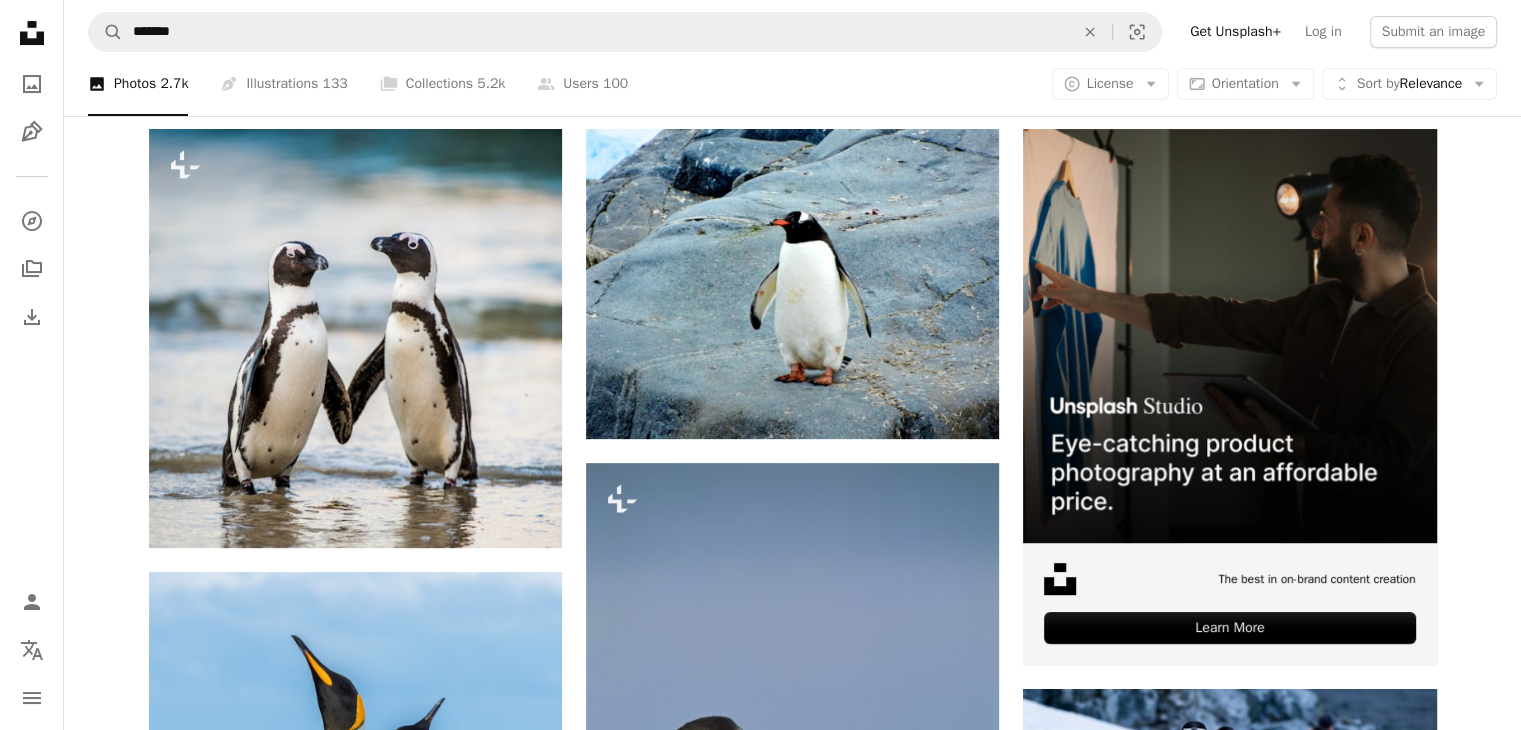 scroll, scrollTop: 100, scrollLeft: 0, axis: vertical 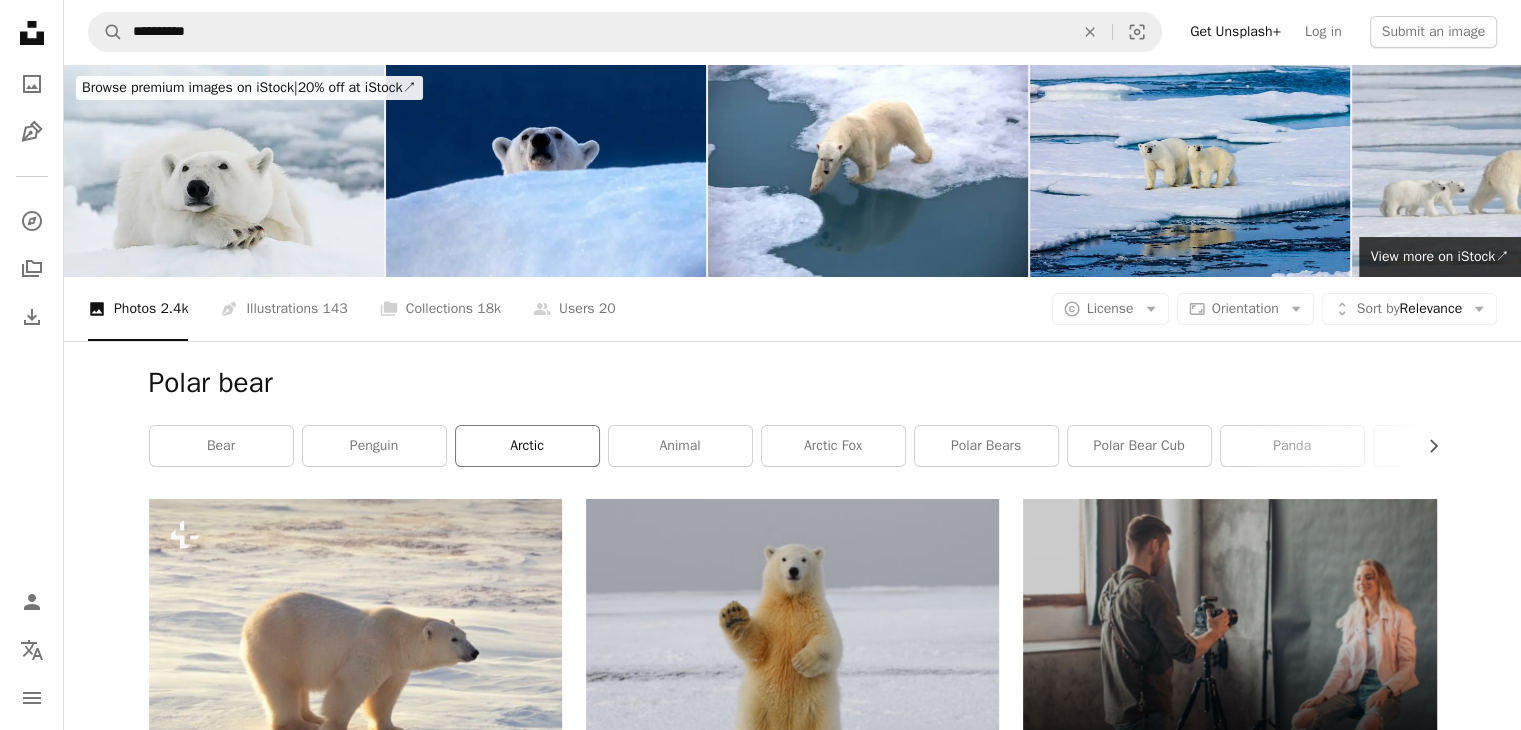 click on "arctic" at bounding box center [527, 446] 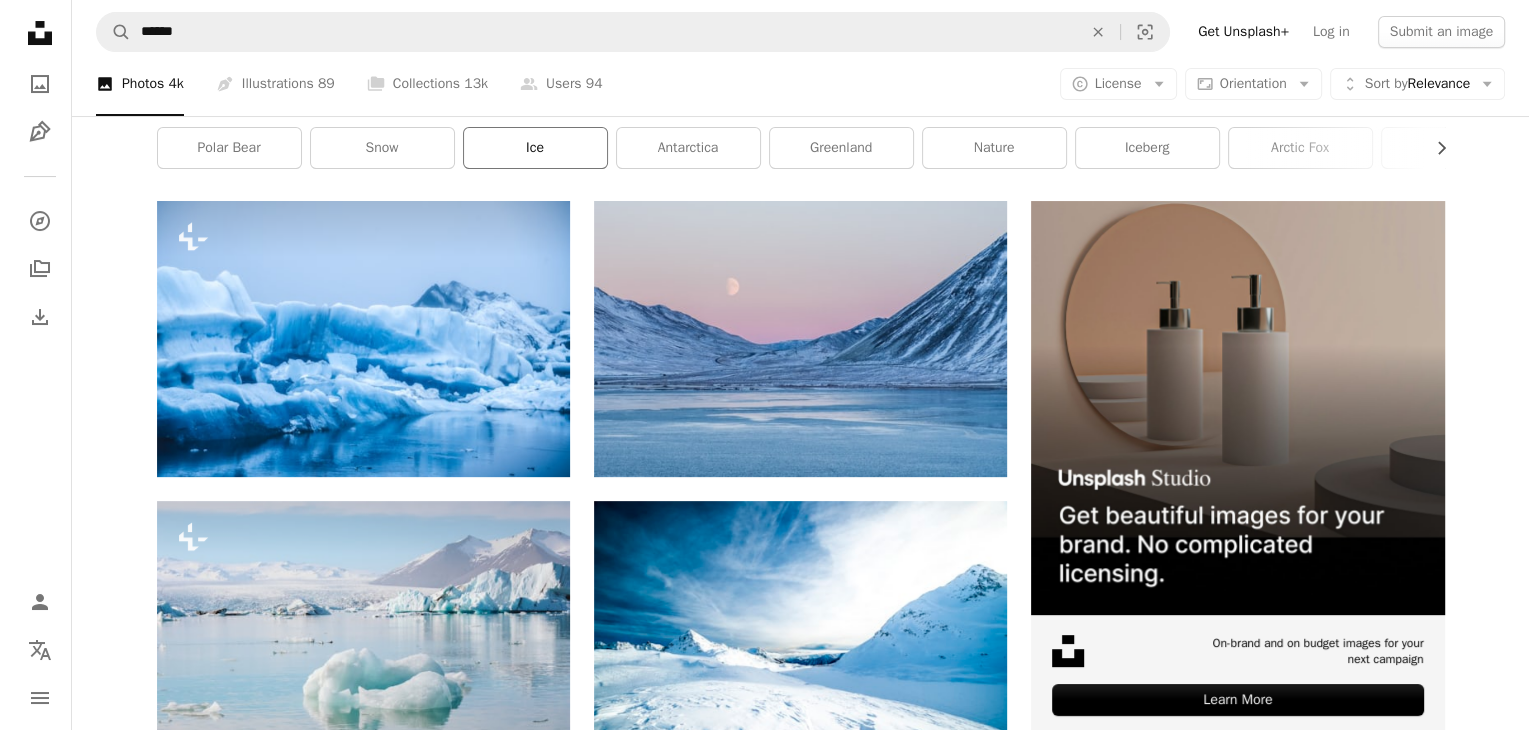 scroll, scrollTop: 300, scrollLeft: 0, axis: vertical 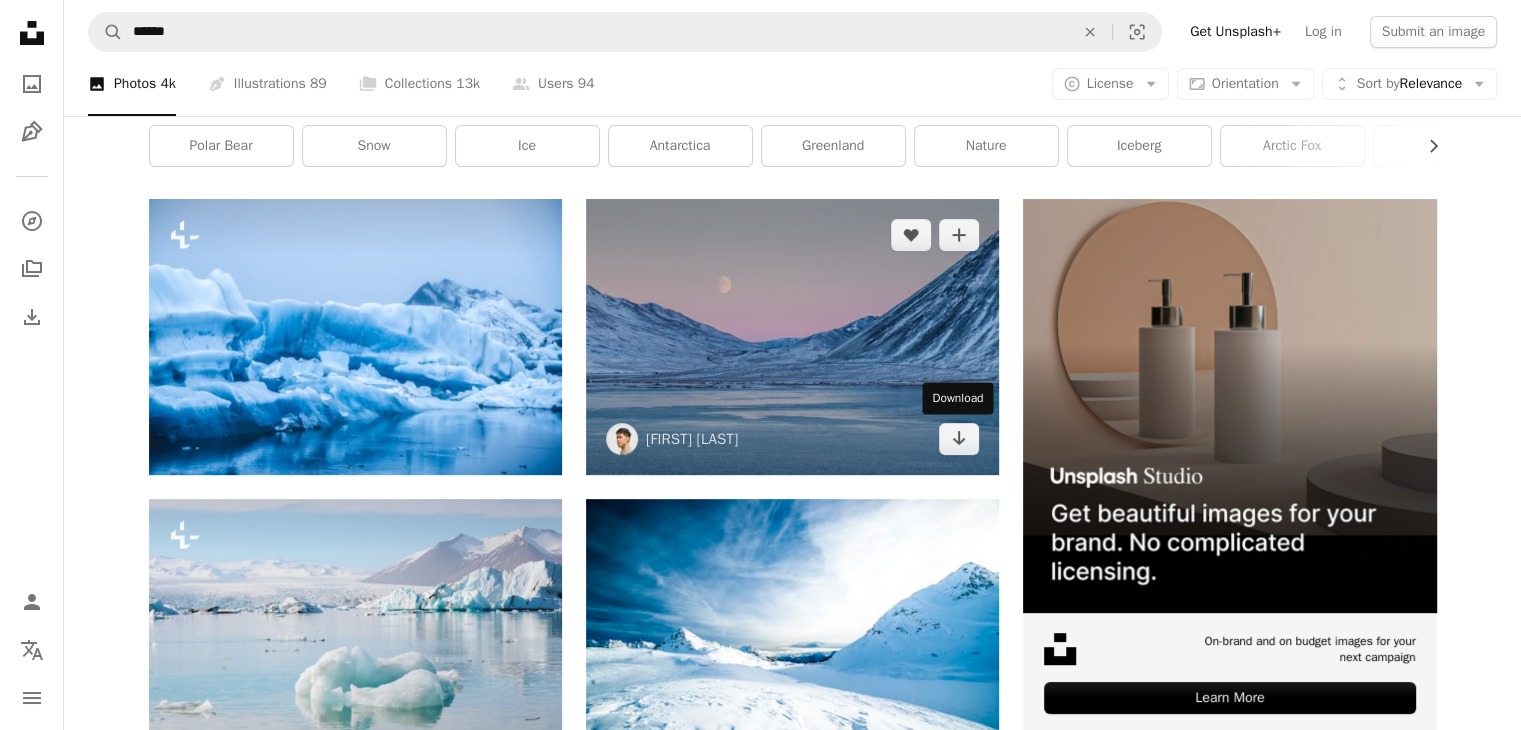 click at bounding box center [792, 336] 